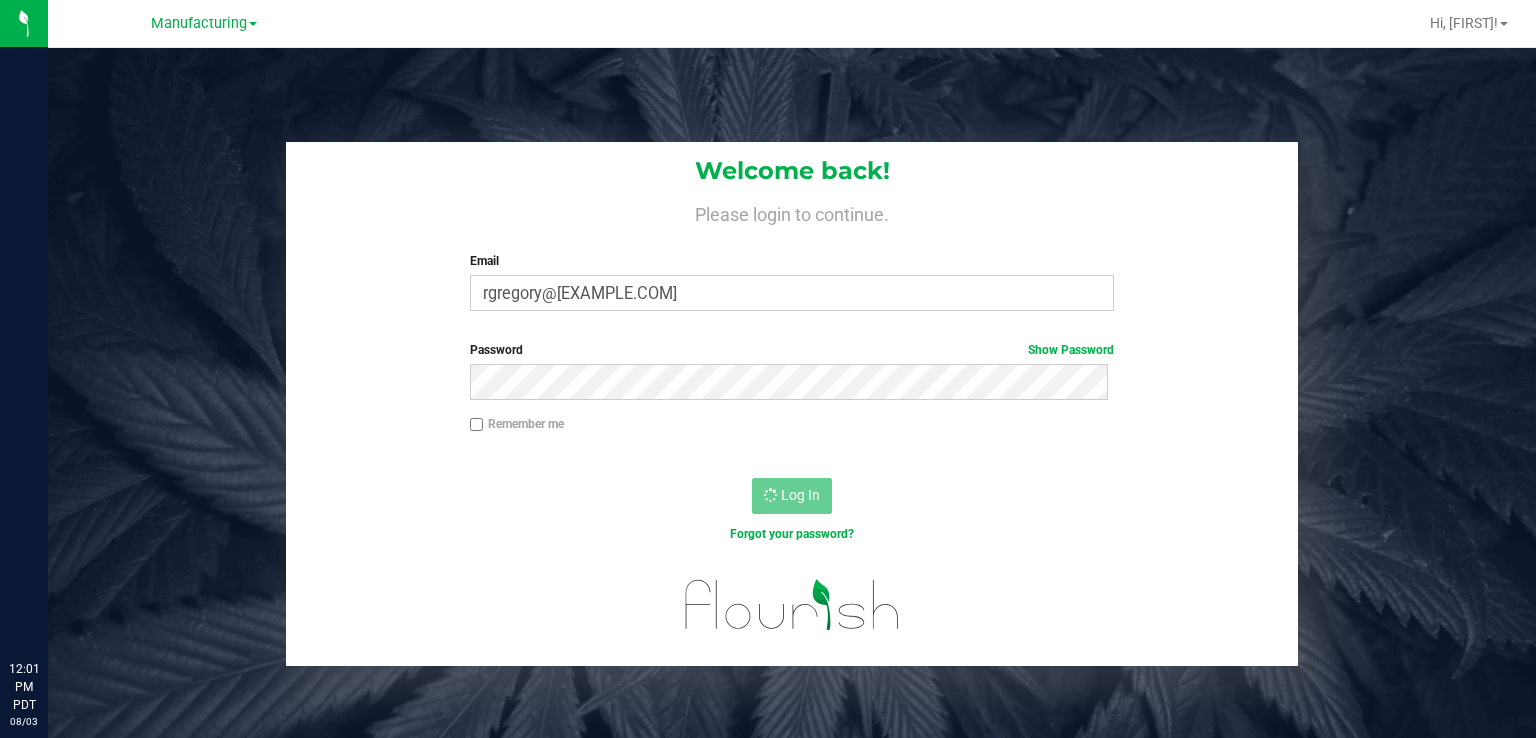 scroll, scrollTop: 0, scrollLeft: 0, axis: both 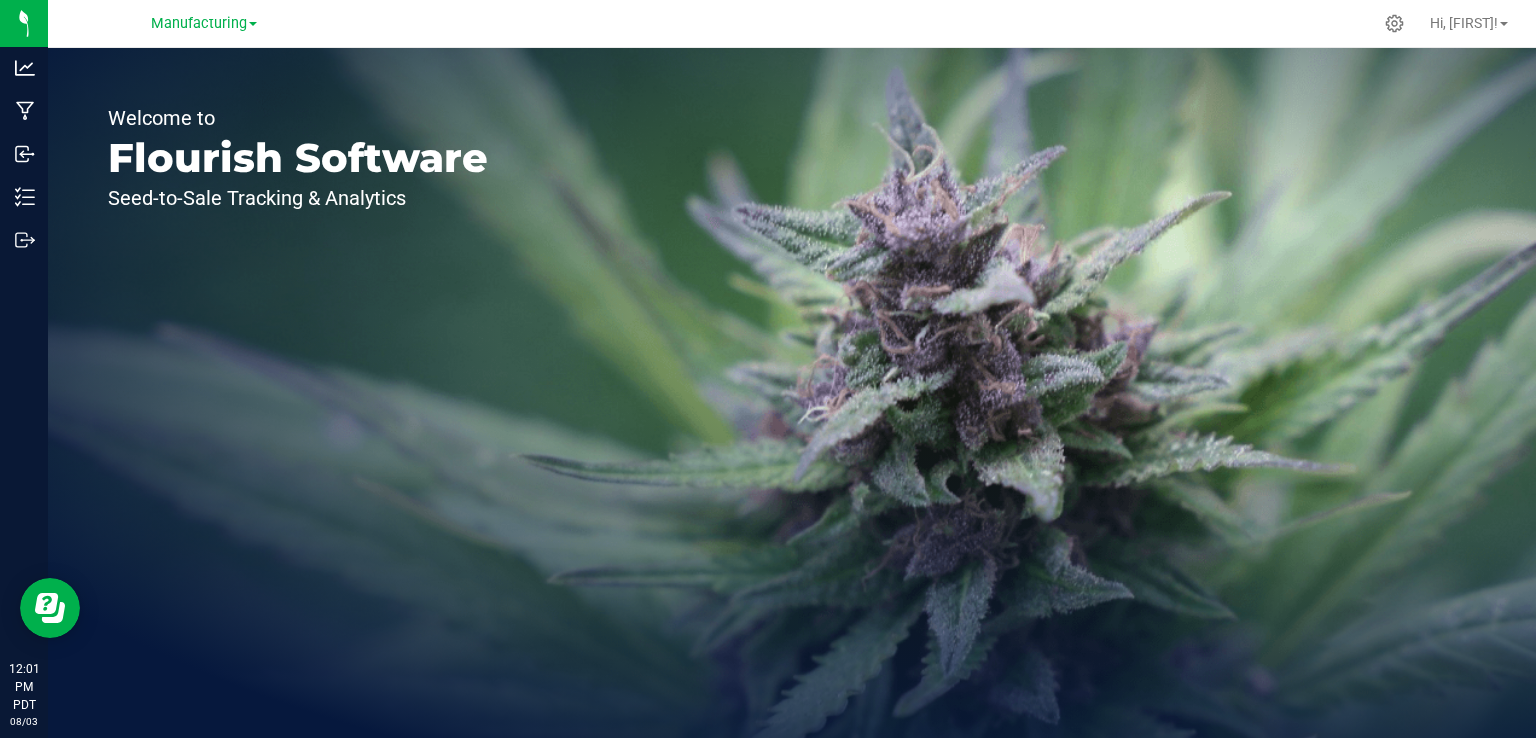 click on "Manufacturing" at bounding box center (199, 23) 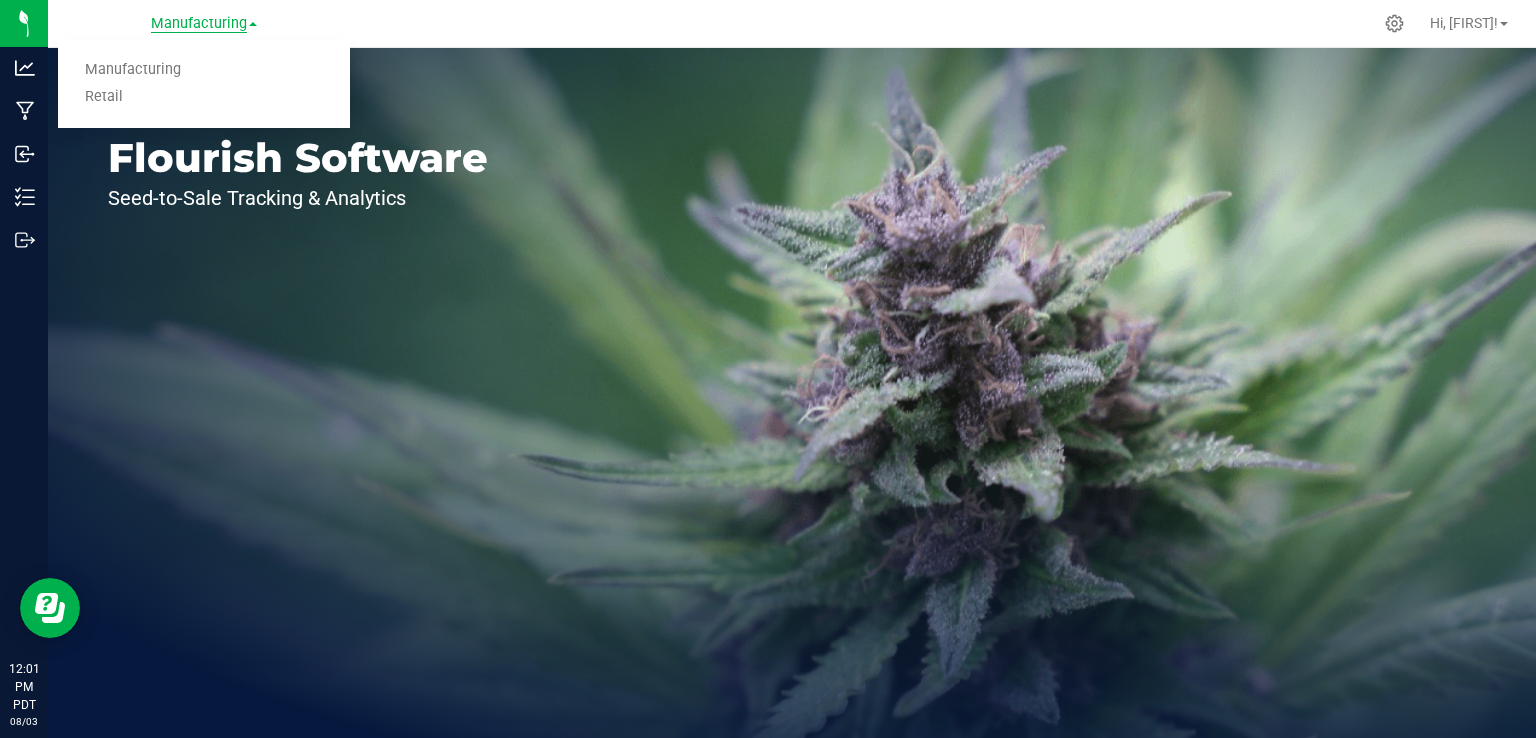 click on "Retail" at bounding box center [204, 97] 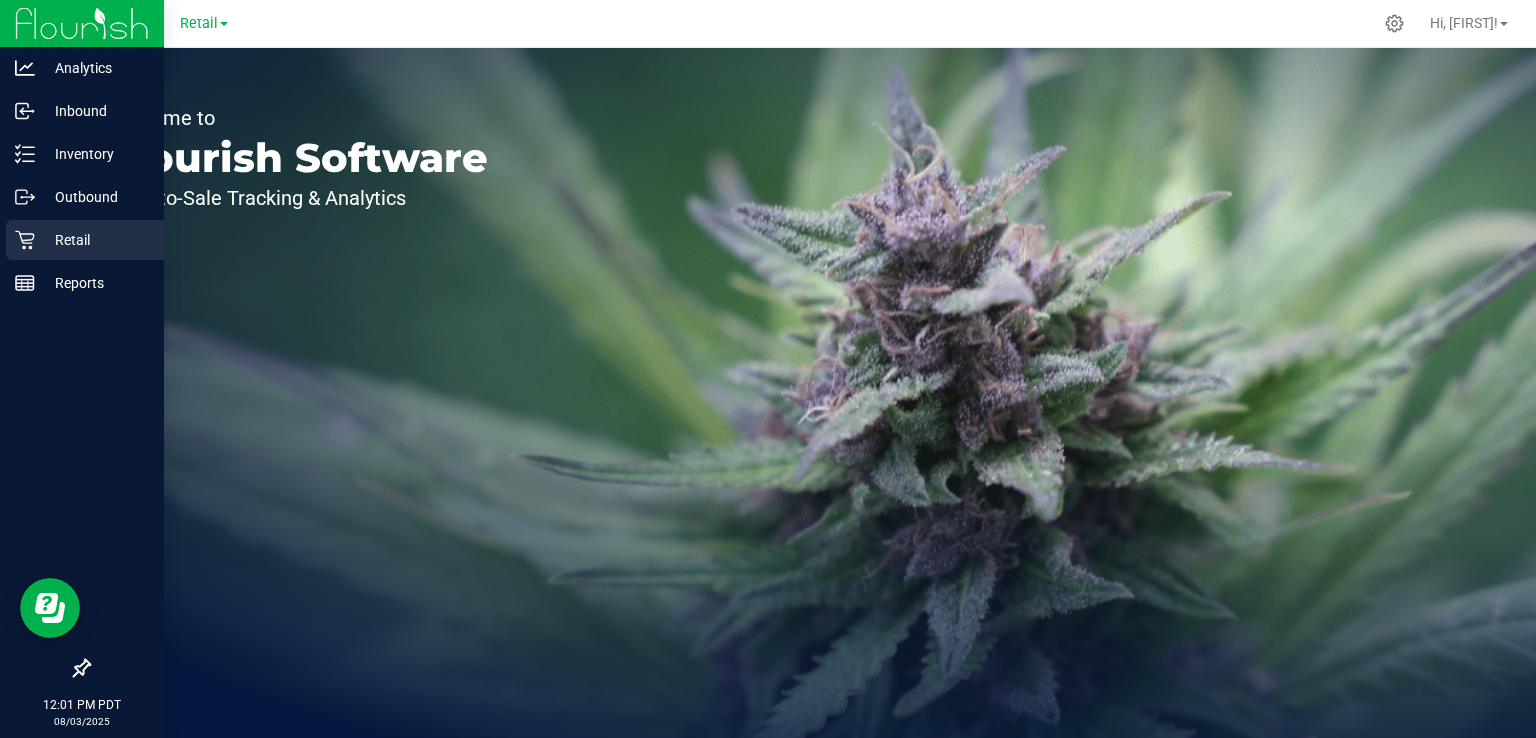 click 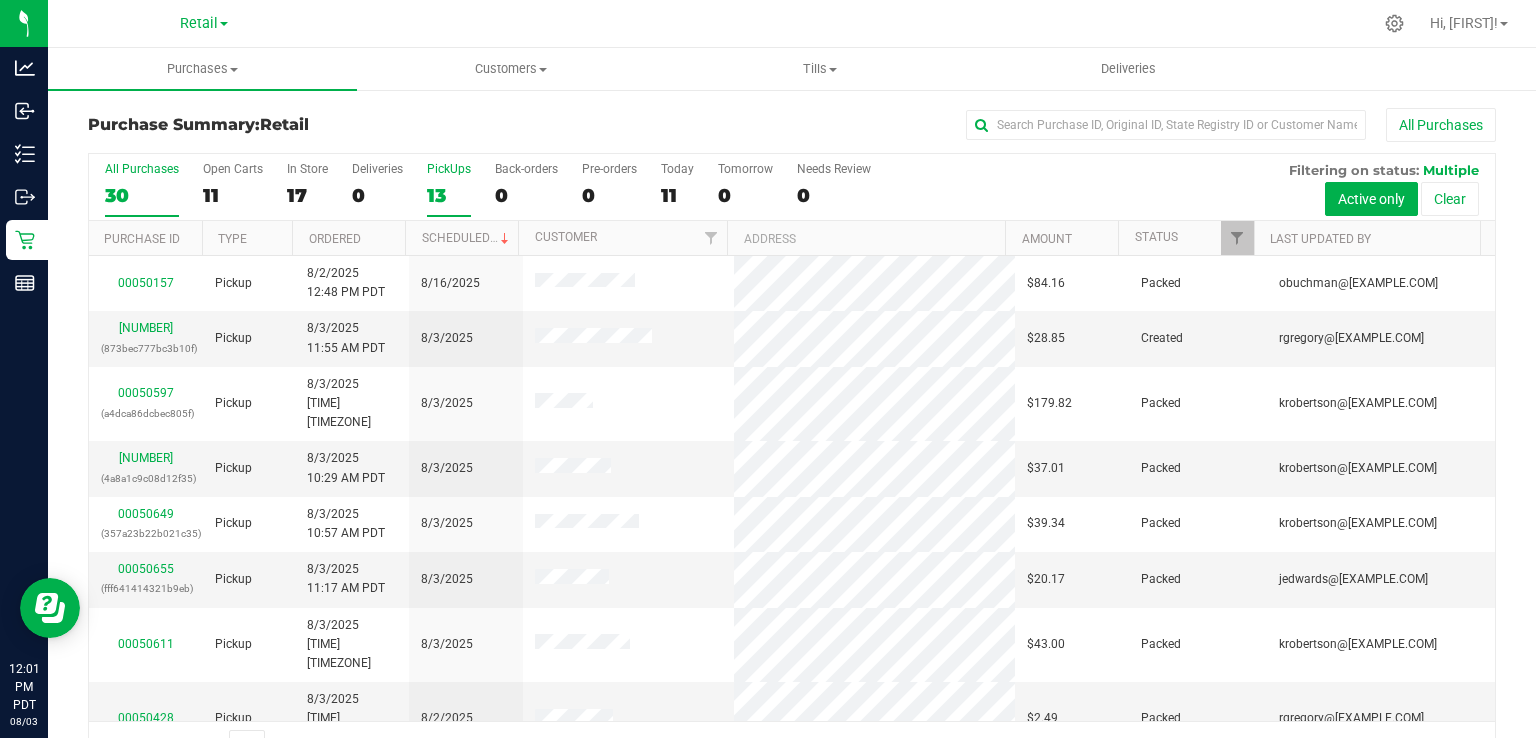 click on "PickUps" at bounding box center [449, 169] 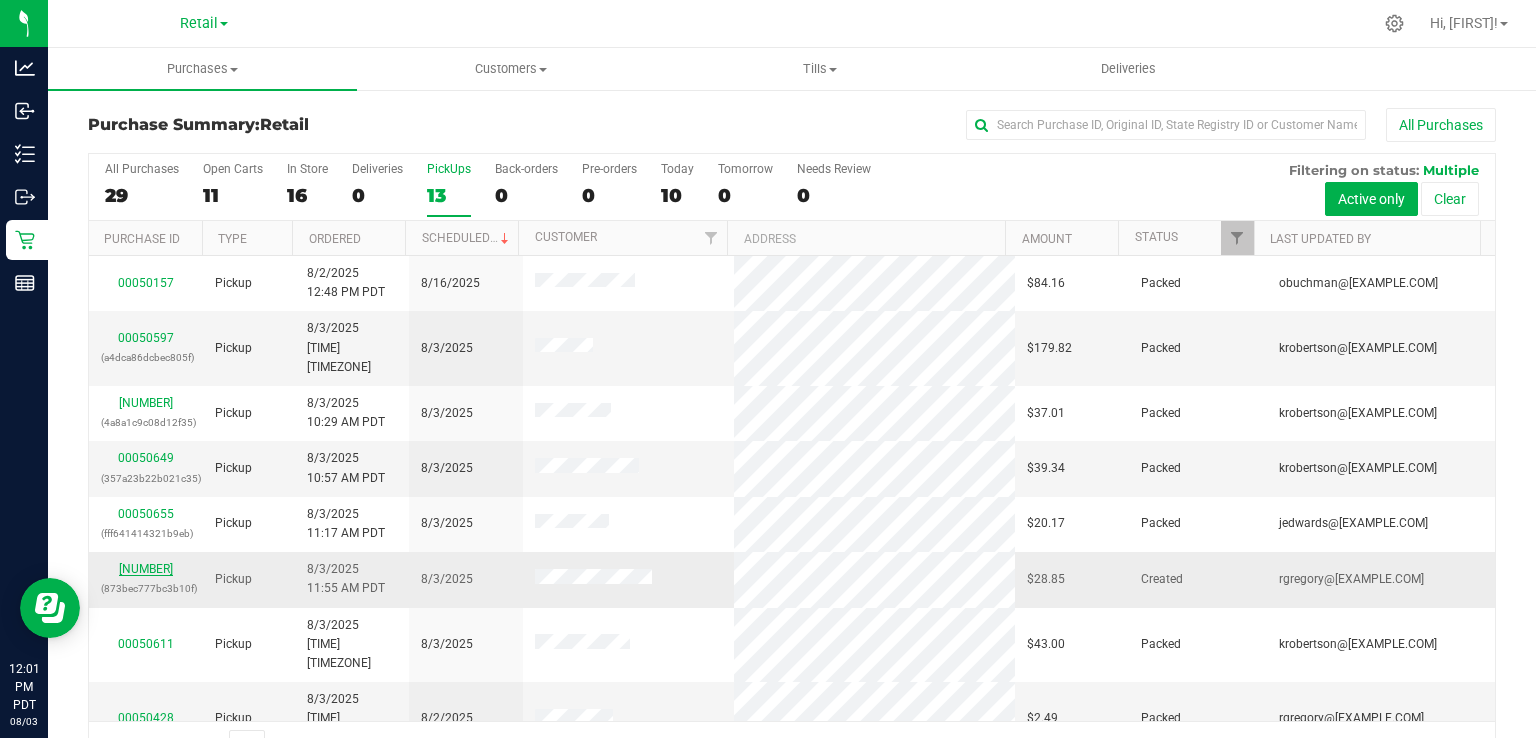 click on "[NUMBER]" at bounding box center [146, 569] 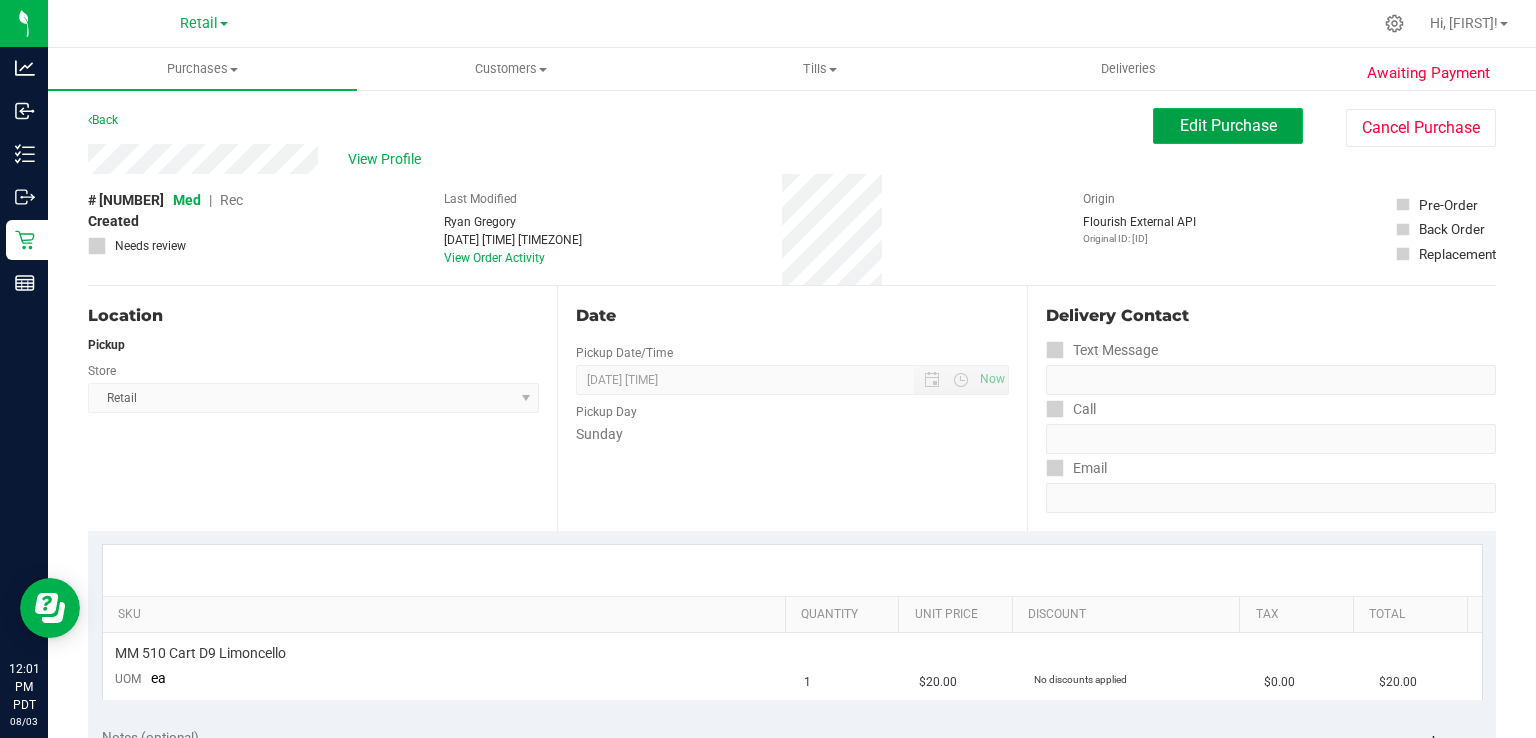 click on "Edit Purchase" at bounding box center [1228, 125] 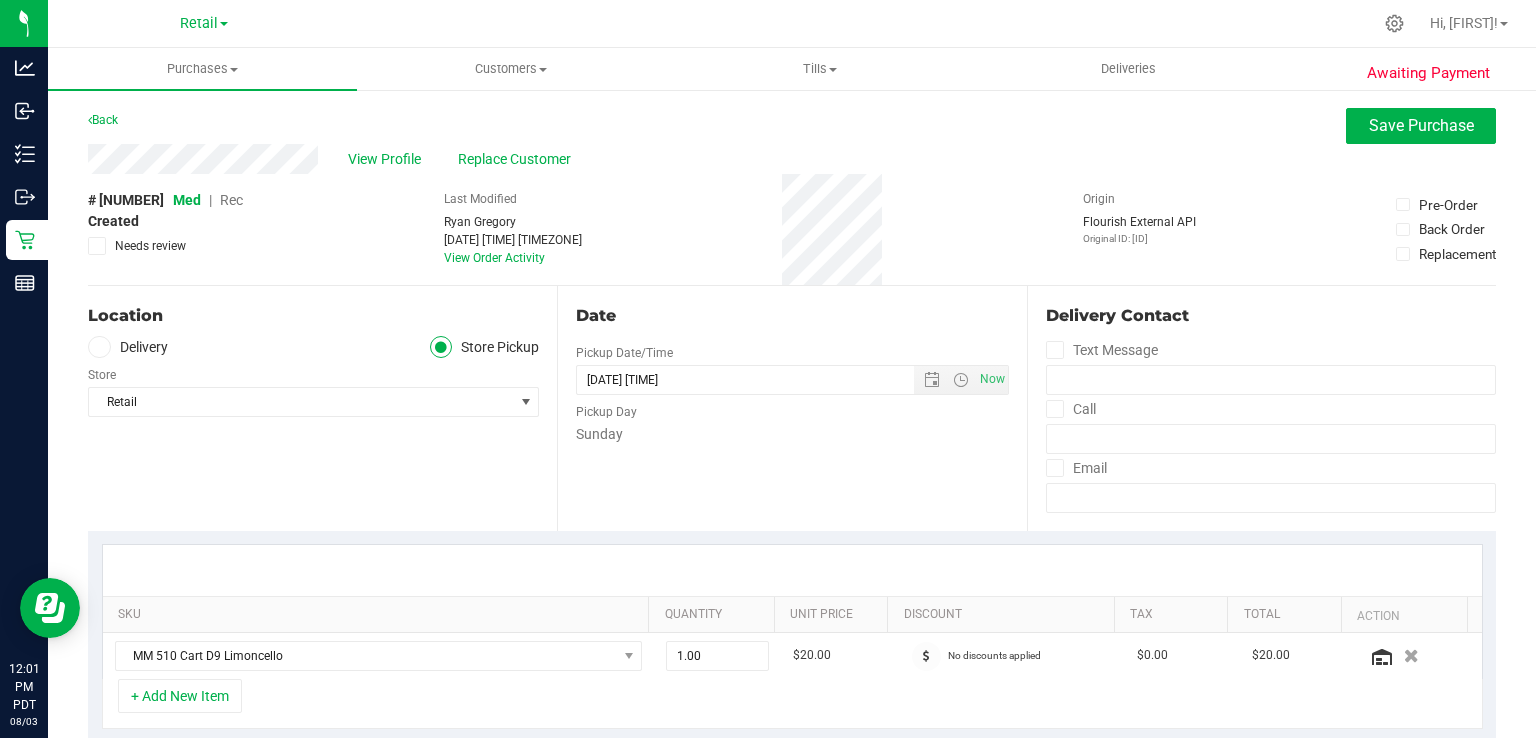 click on "Rec" at bounding box center [231, 200] 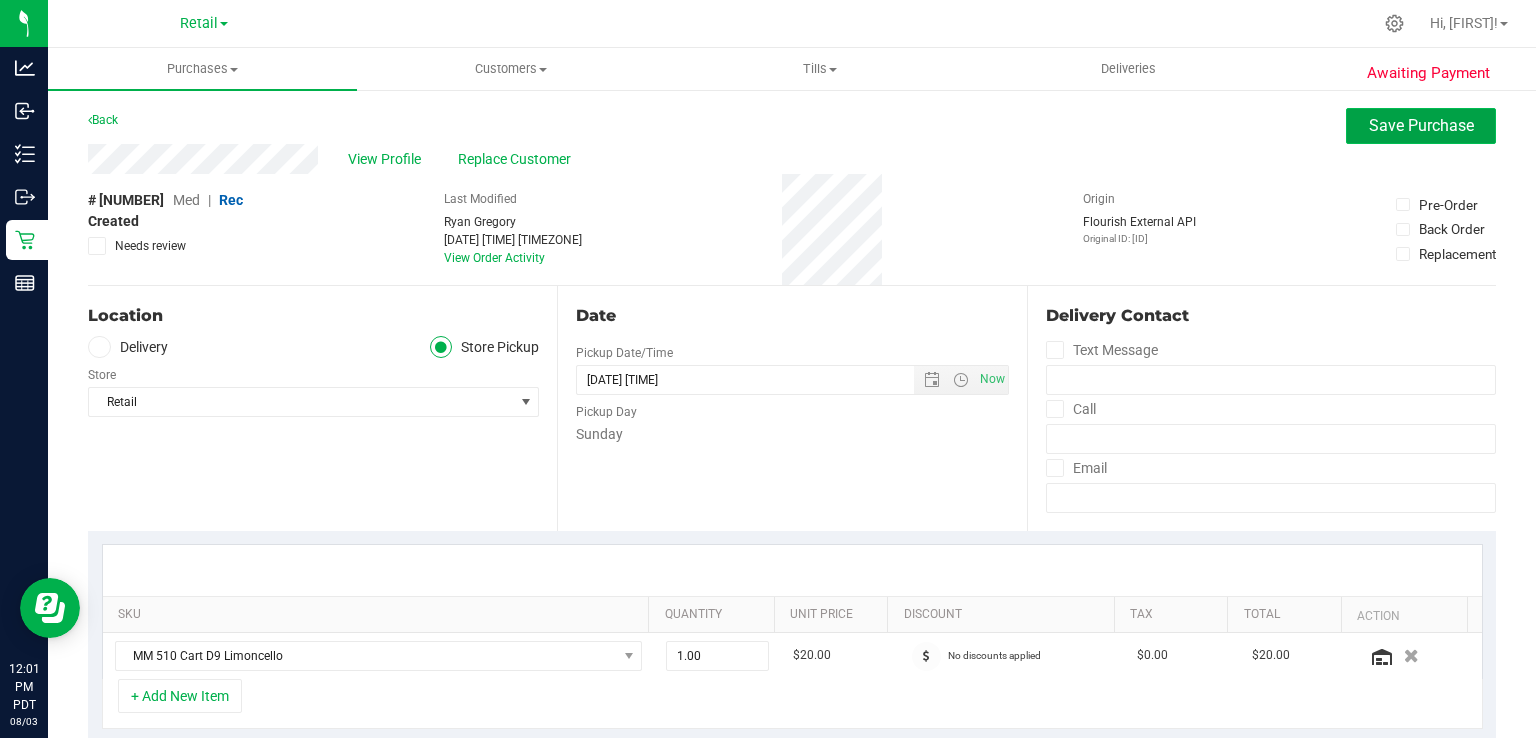 click on "Save Purchase" at bounding box center [1421, 126] 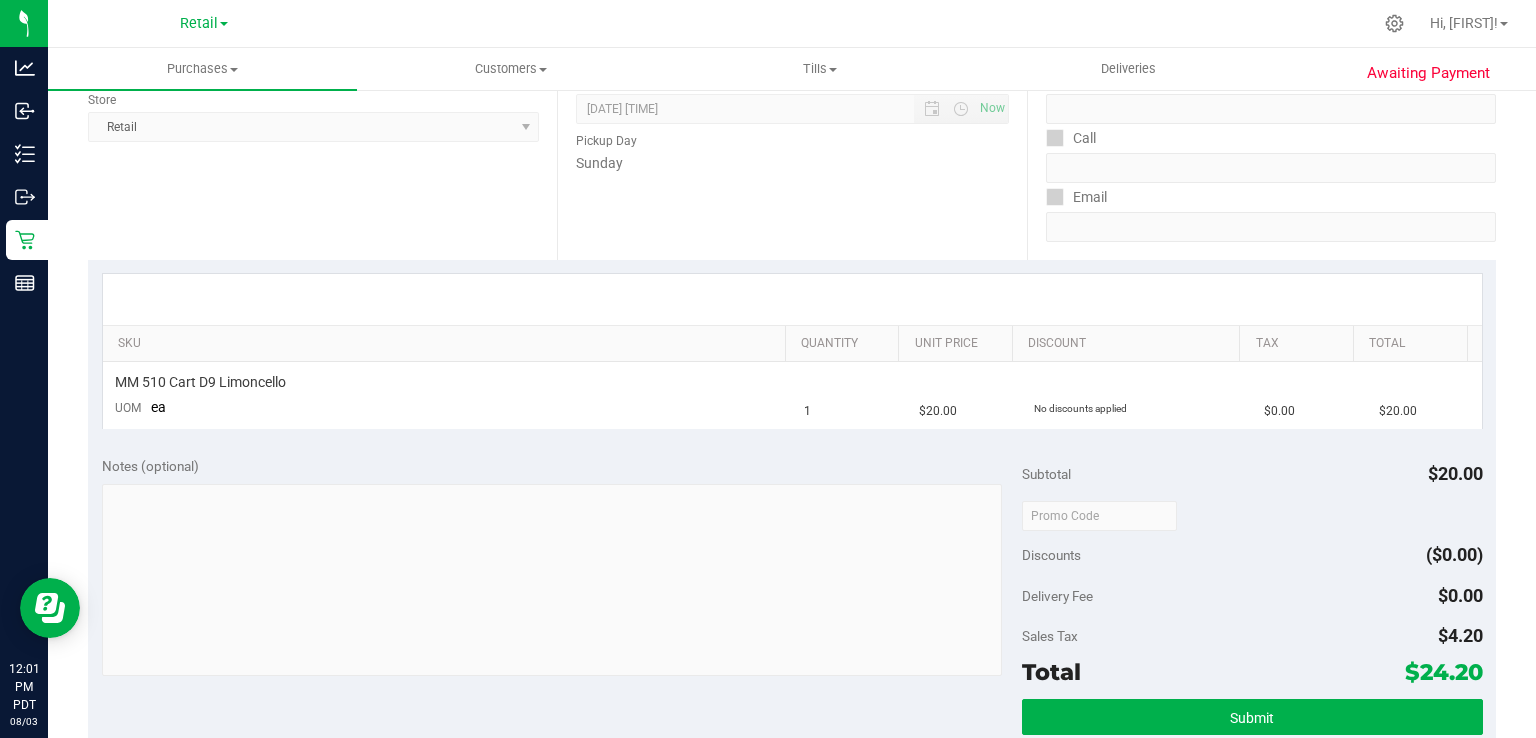 scroll, scrollTop: 450, scrollLeft: 0, axis: vertical 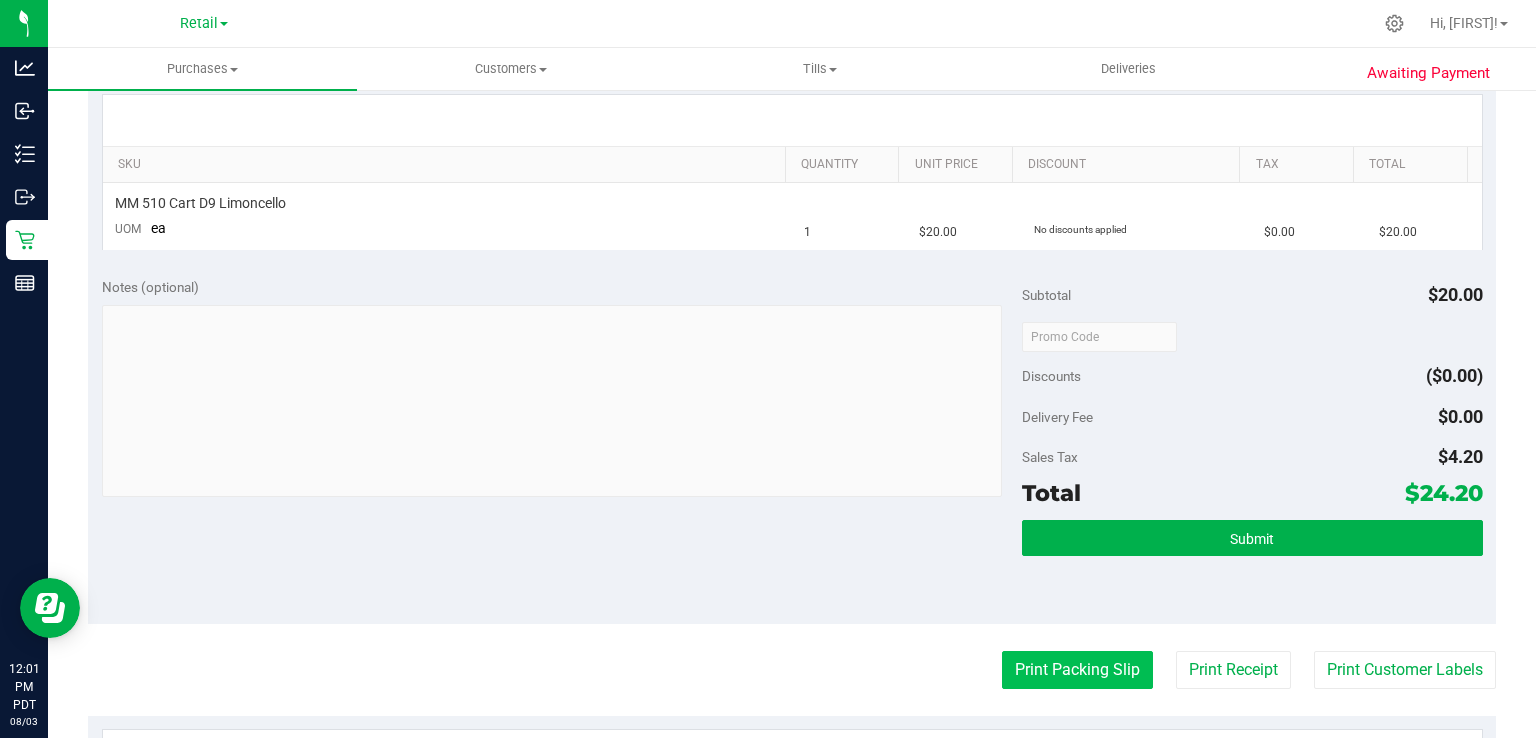 click on "Print Packing Slip" at bounding box center (1077, 670) 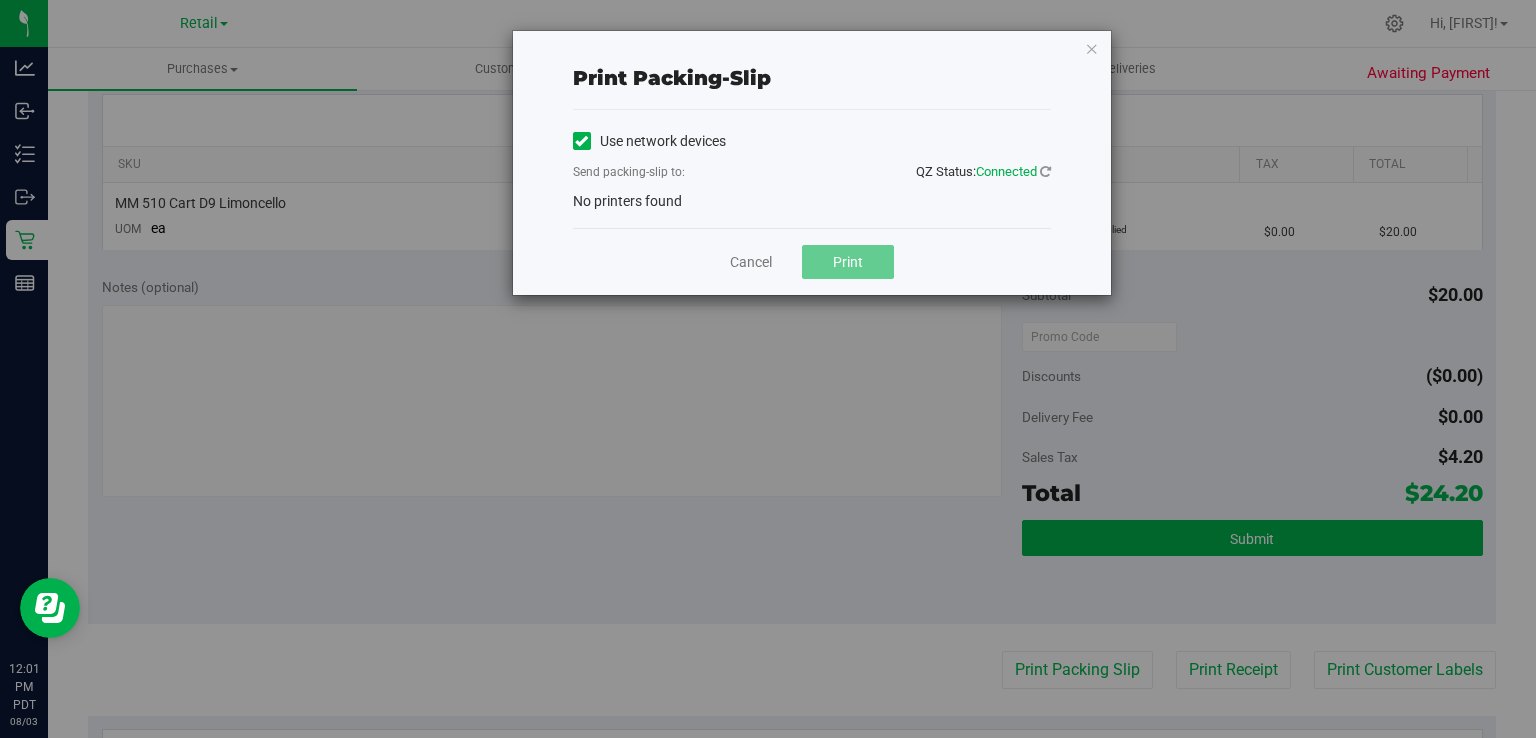 click at bounding box center [581, 141] 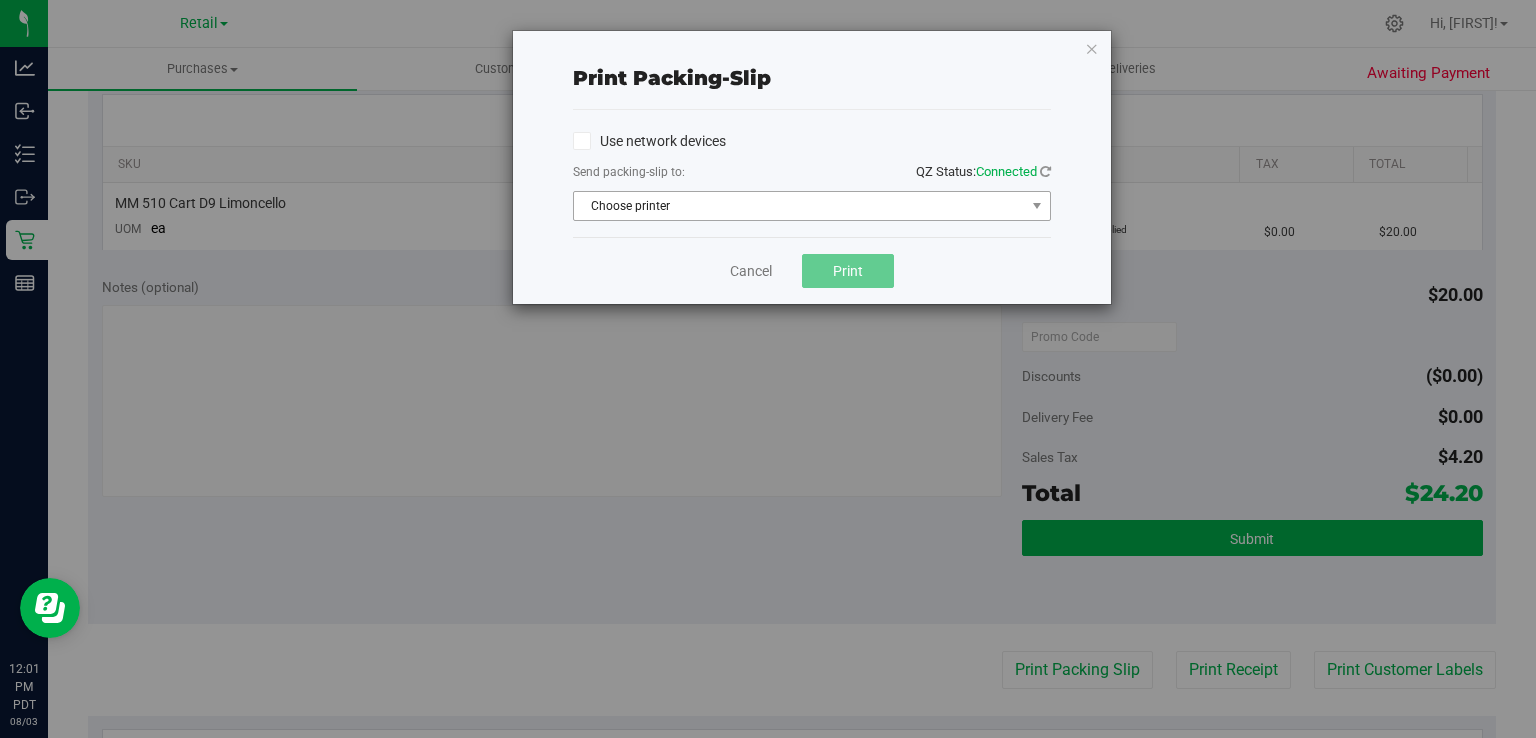 click on "Choose printer" at bounding box center (799, 206) 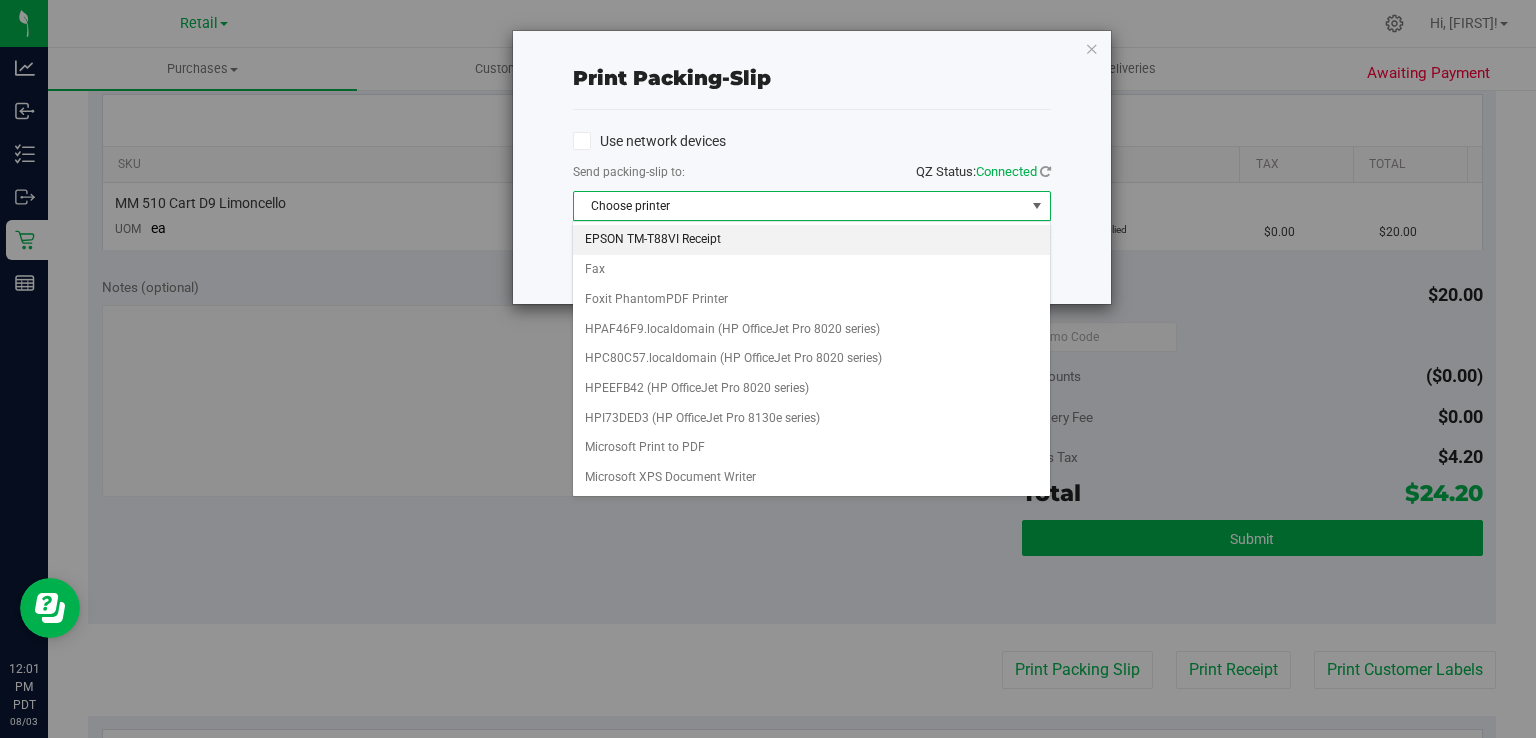 click on "EPSON TM-T88VI Receipt" at bounding box center (811, 240) 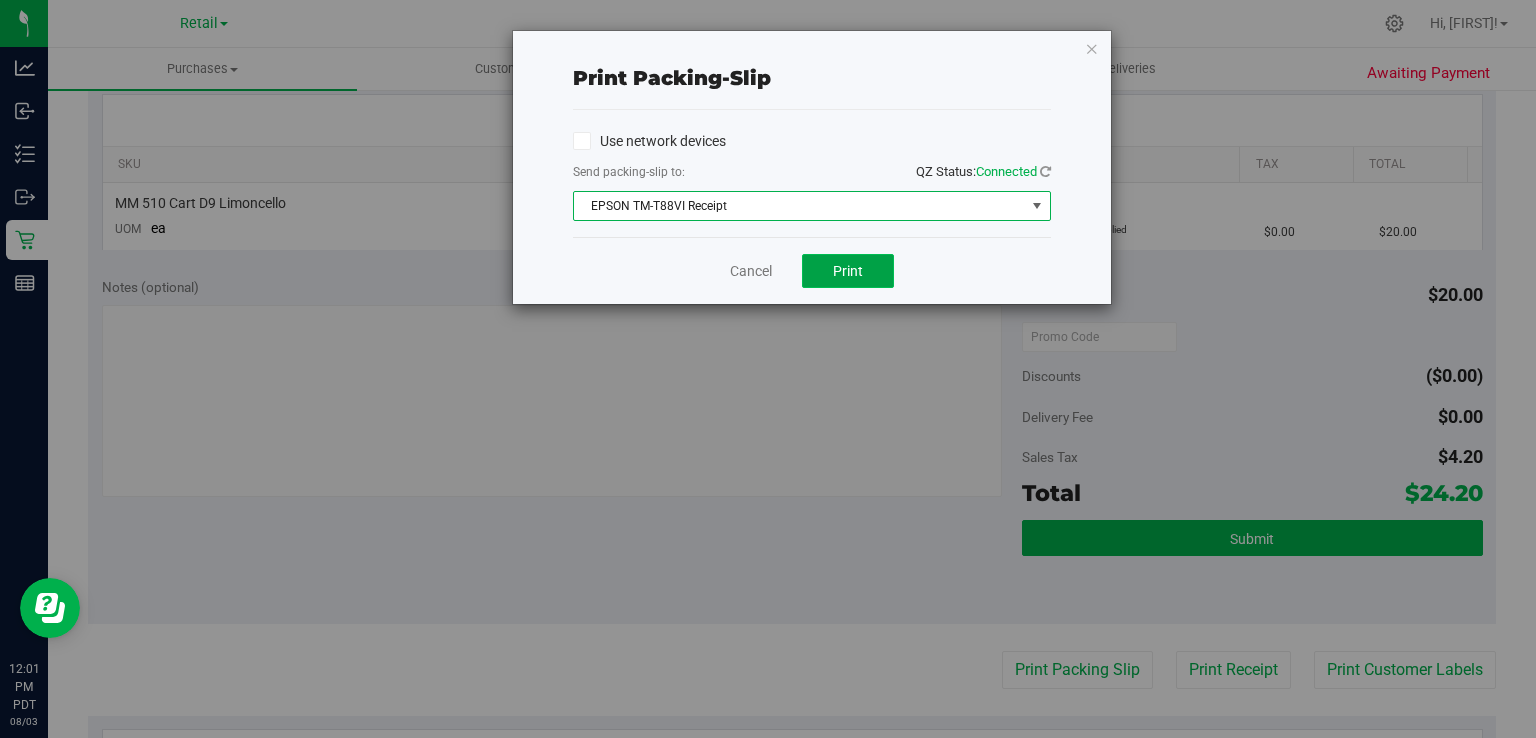 click on "Print" at bounding box center [848, 271] 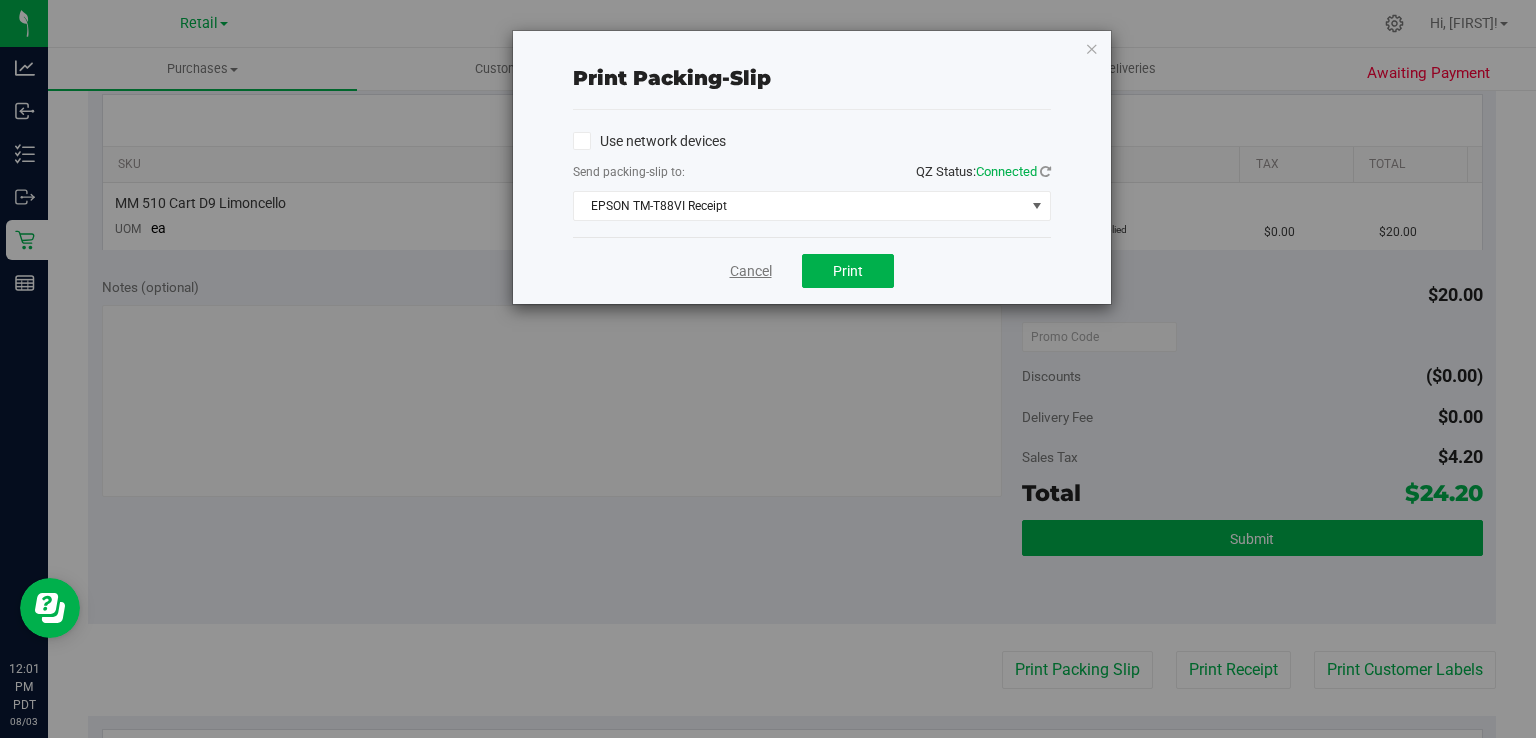 click on "Cancel" at bounding box center (751, 271) 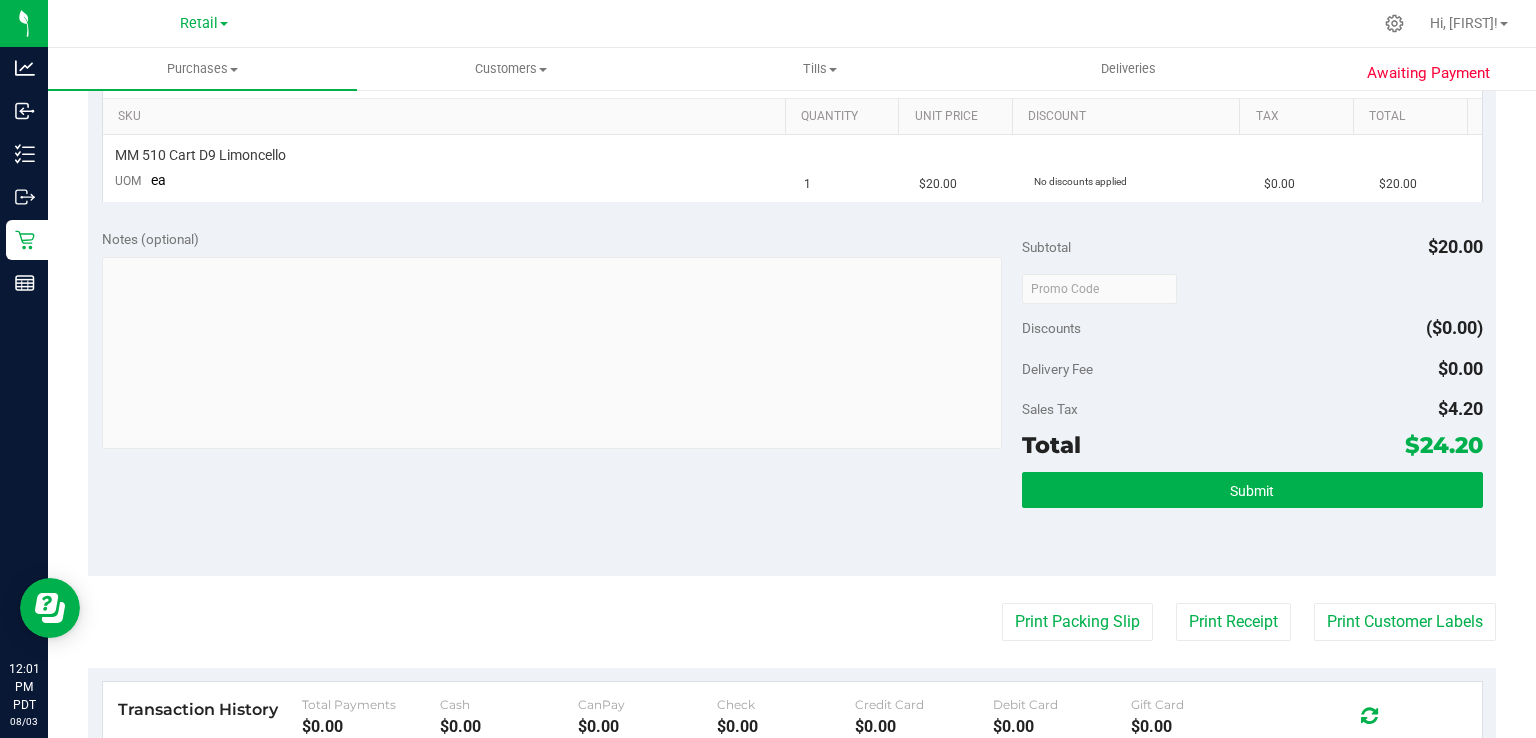 scroll, scrollTop: 507, scrollLeft: 0, axis: vertical 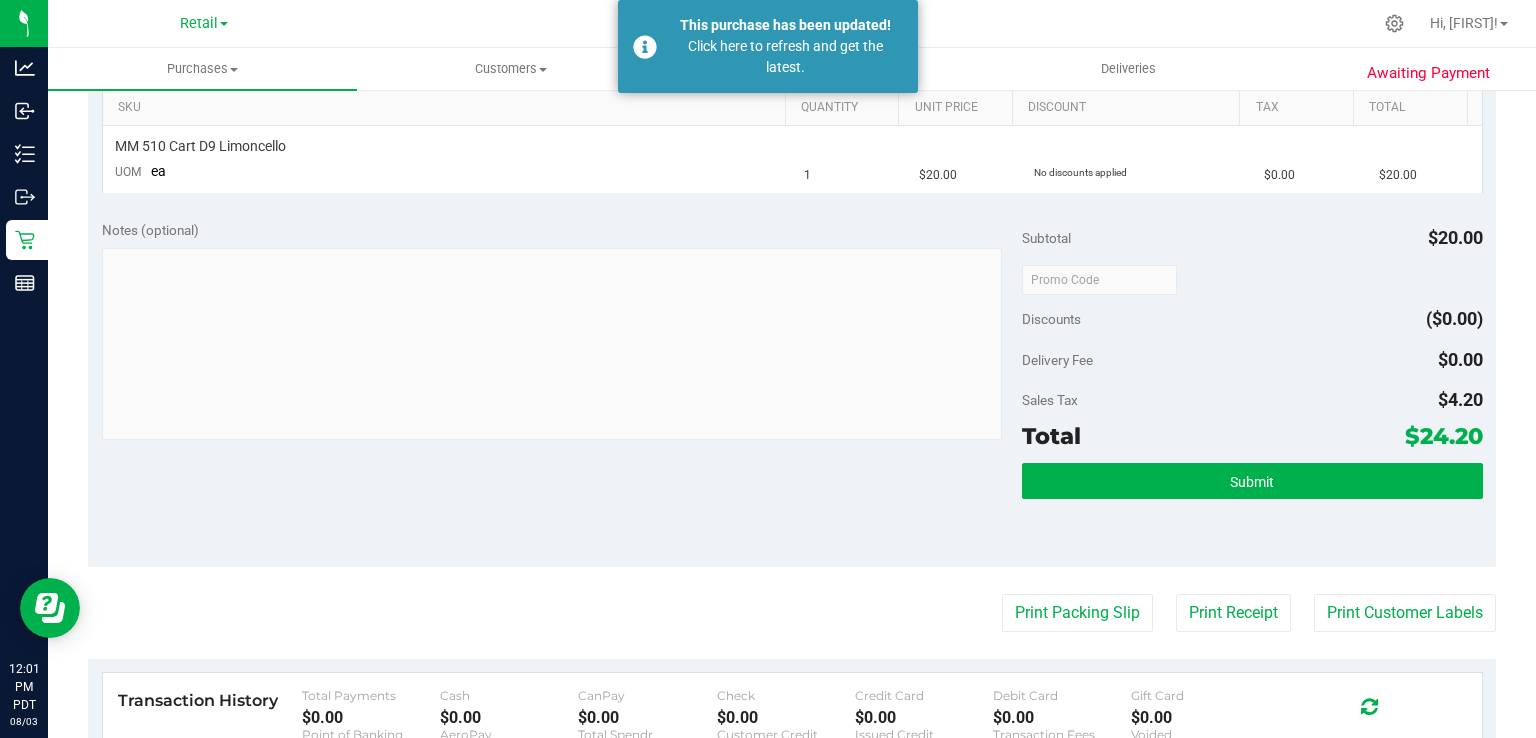 type 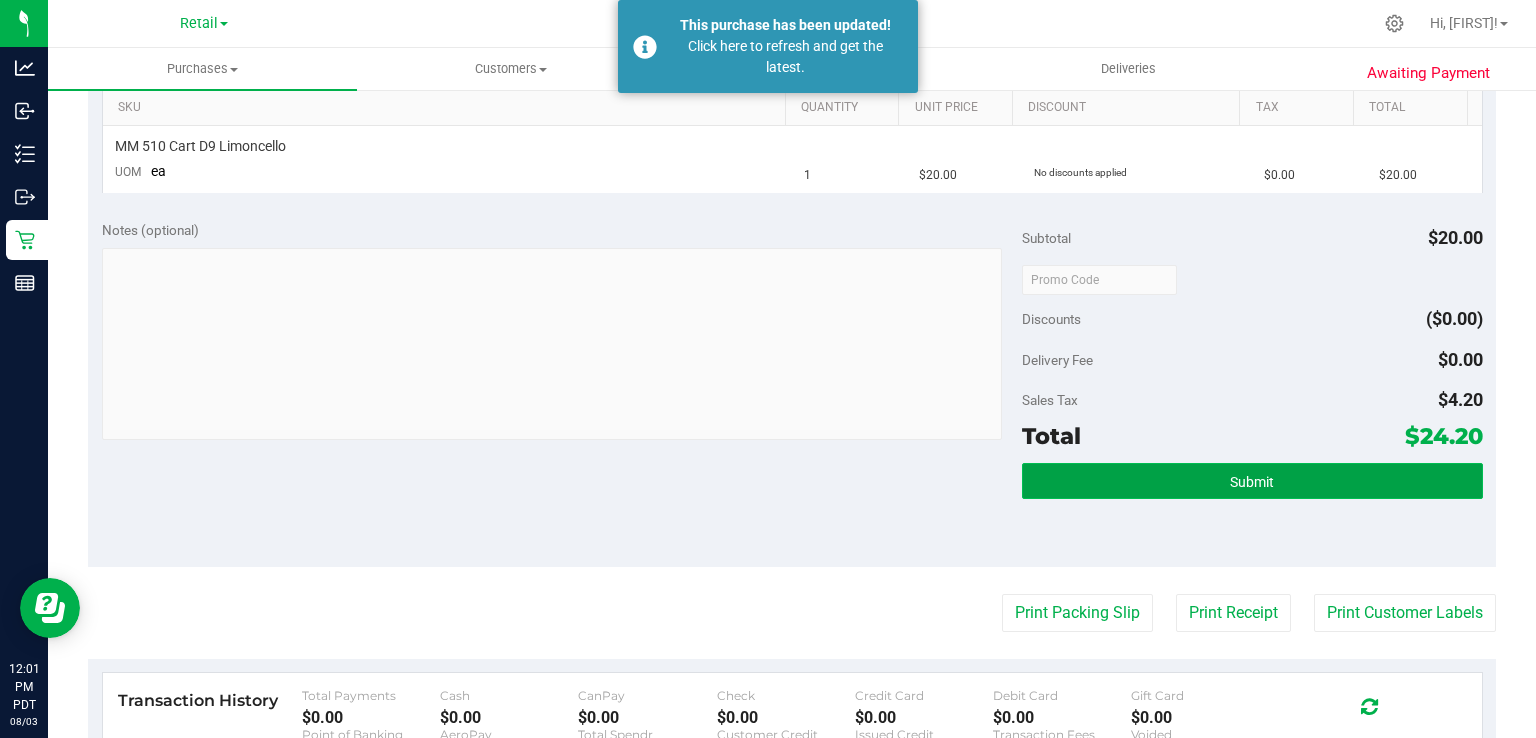 click on "Submit" at bounding box center [1252, 481] 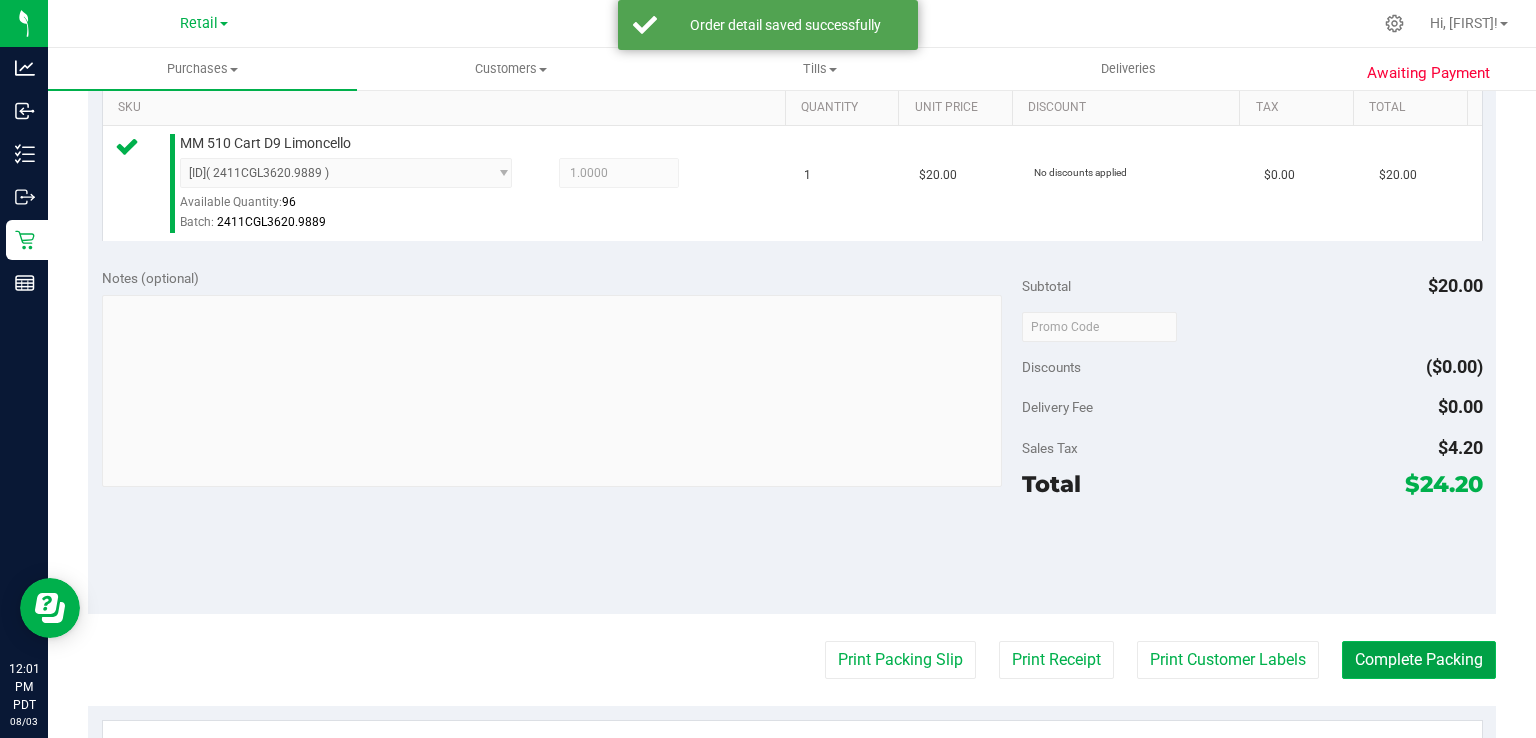 click on "Complete Packing" at bounding box center (1419, 660) 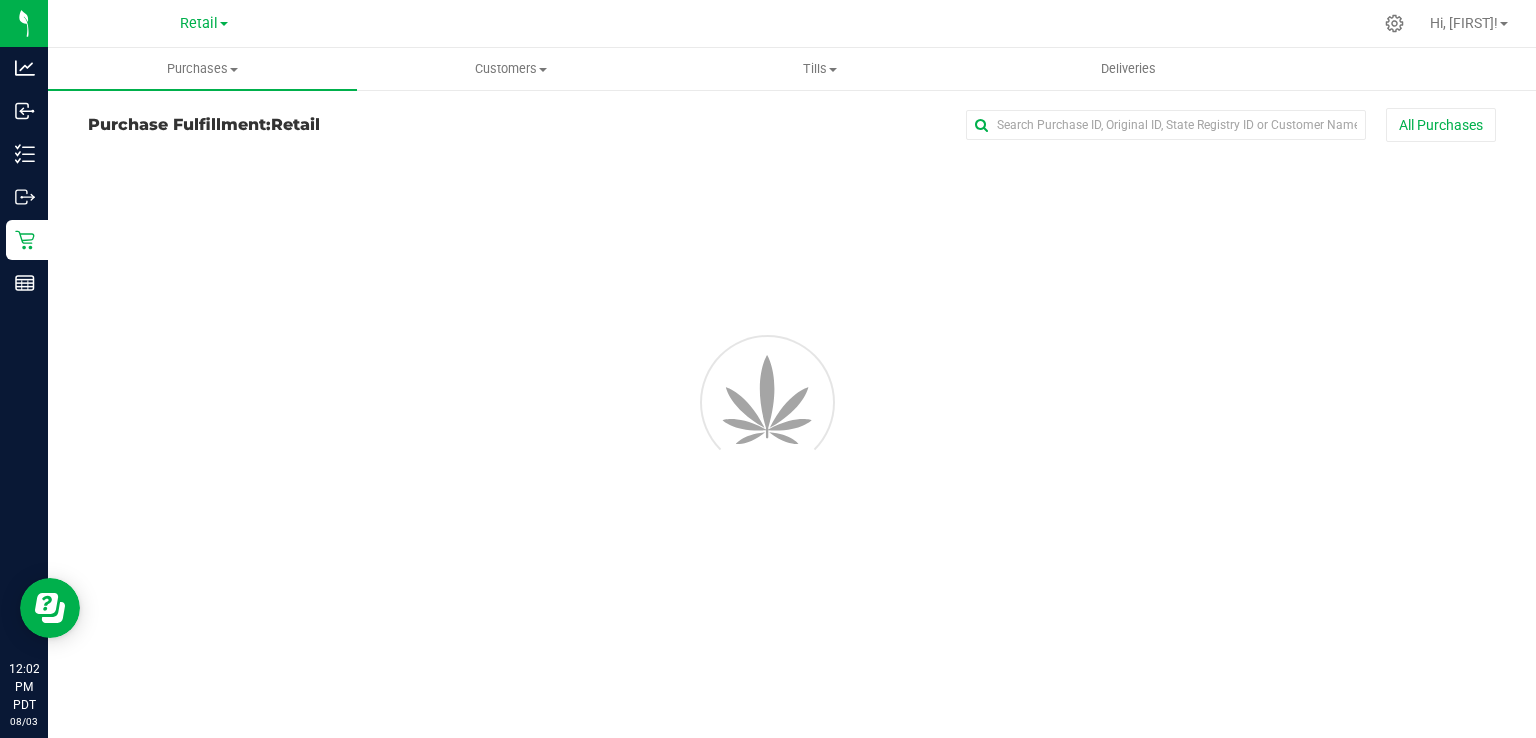 scroll, scrollTop: 0, scrollLeft: 0, axis: both 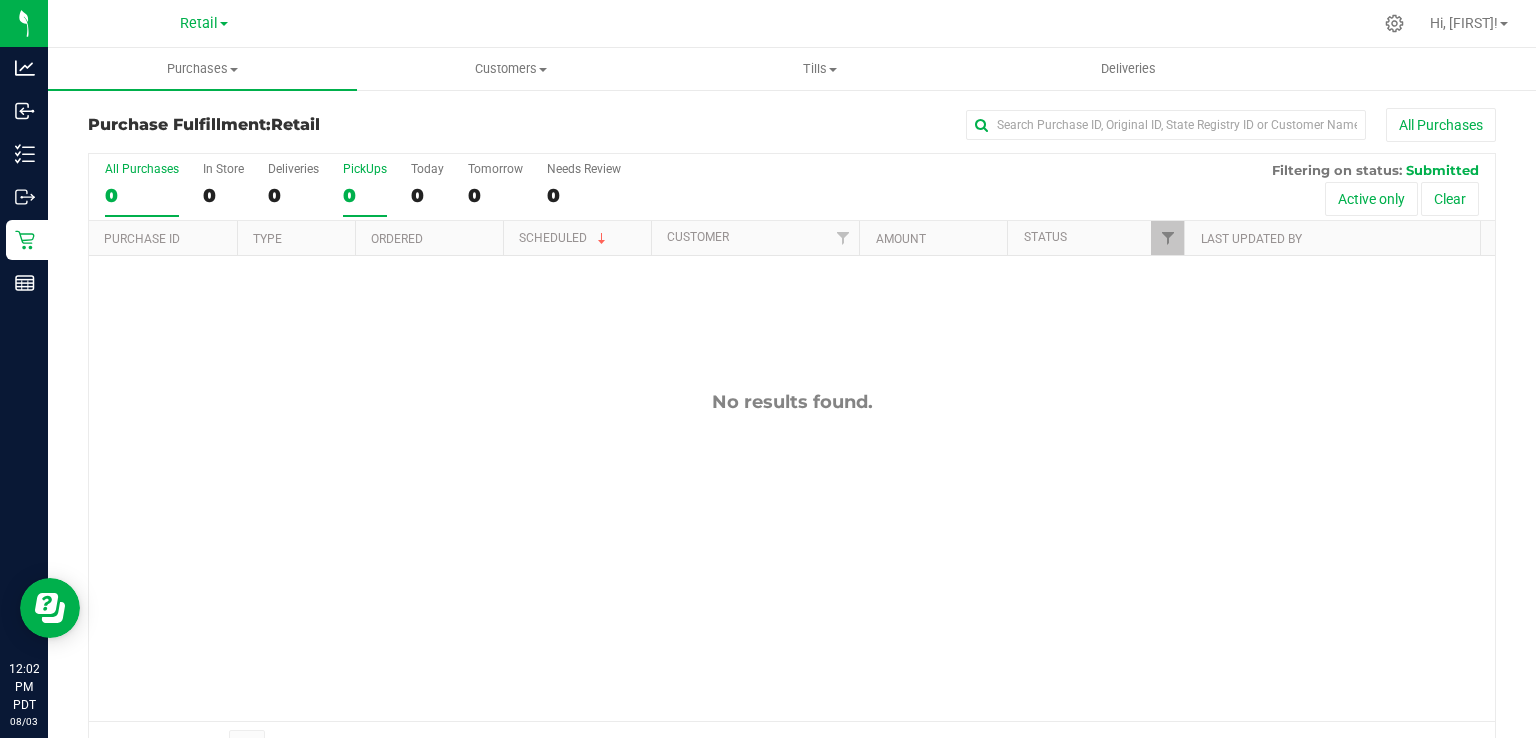 click on "PickUps" at bounding box center (365, 169) 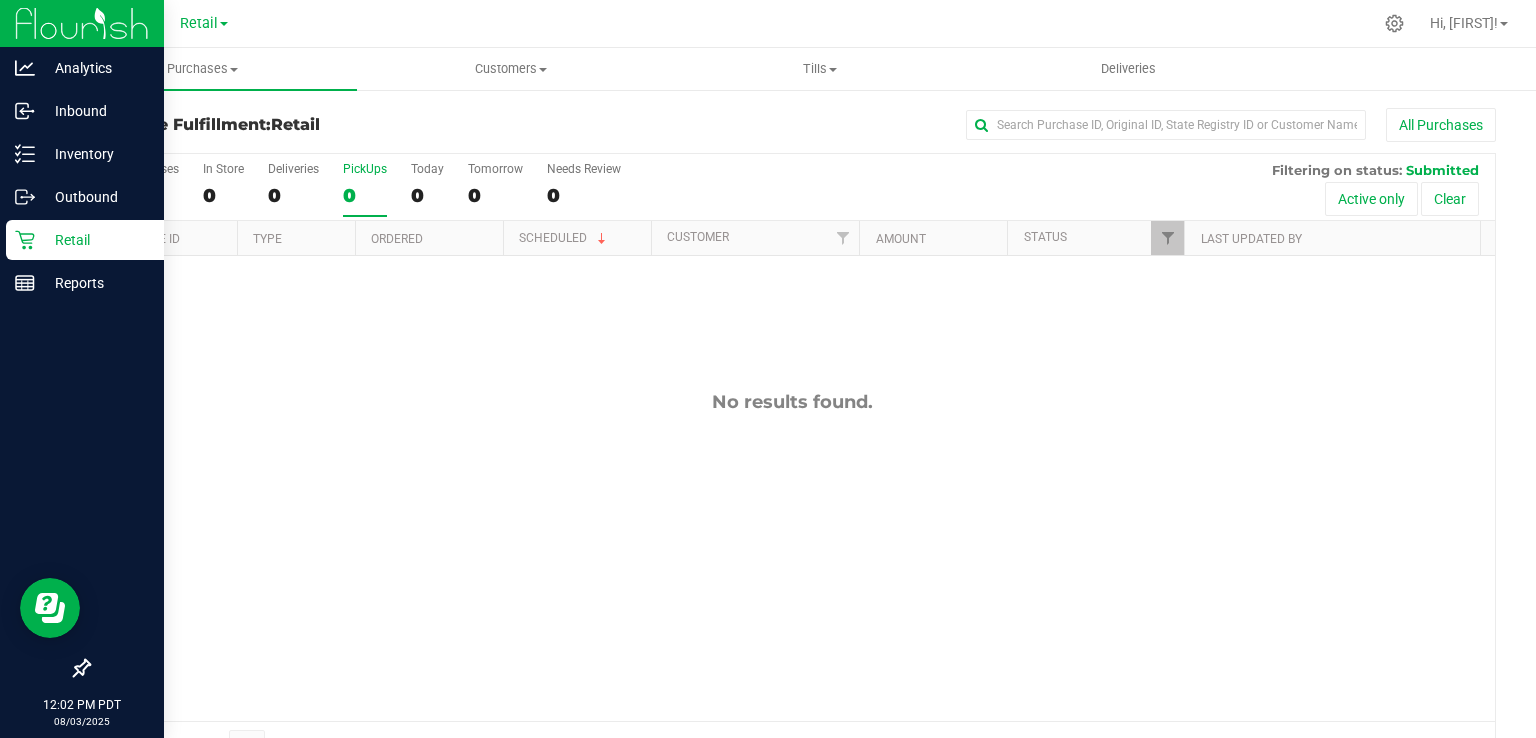 click on "Retail" at bounding box center (95, 240) 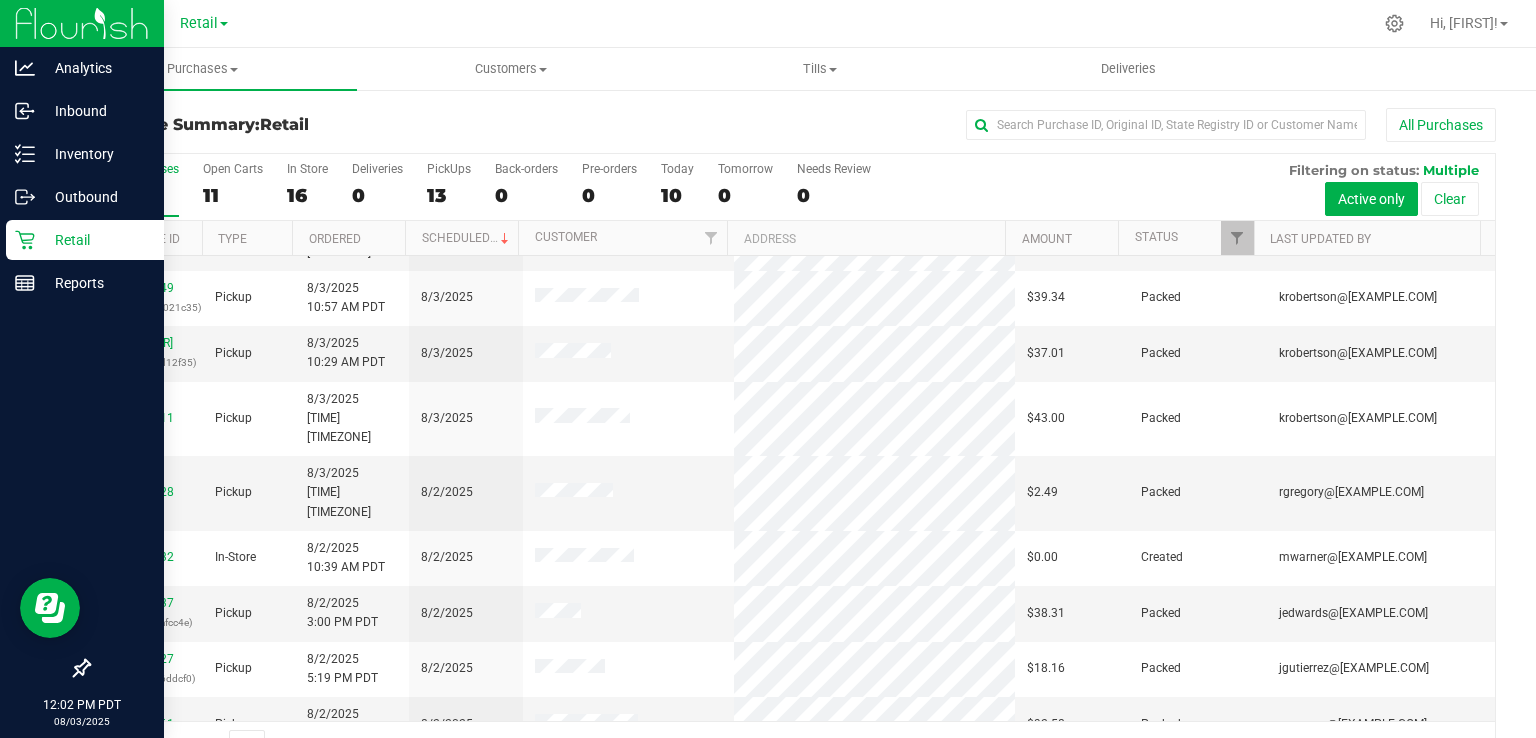 scroll, scrollTop: 225, scrollLeft: 0, axis: vertical 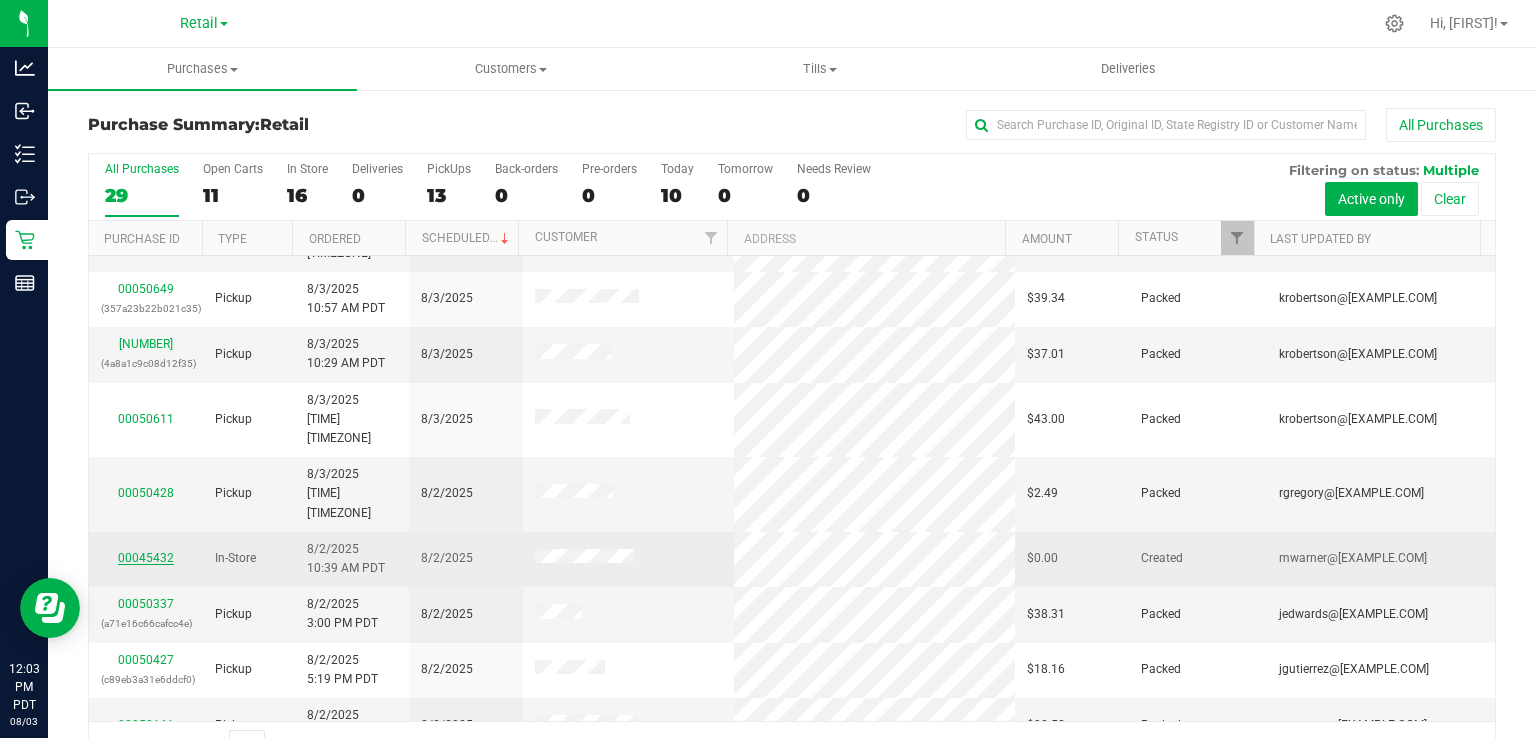 click on "00045432" at bounding box center [146, 558] 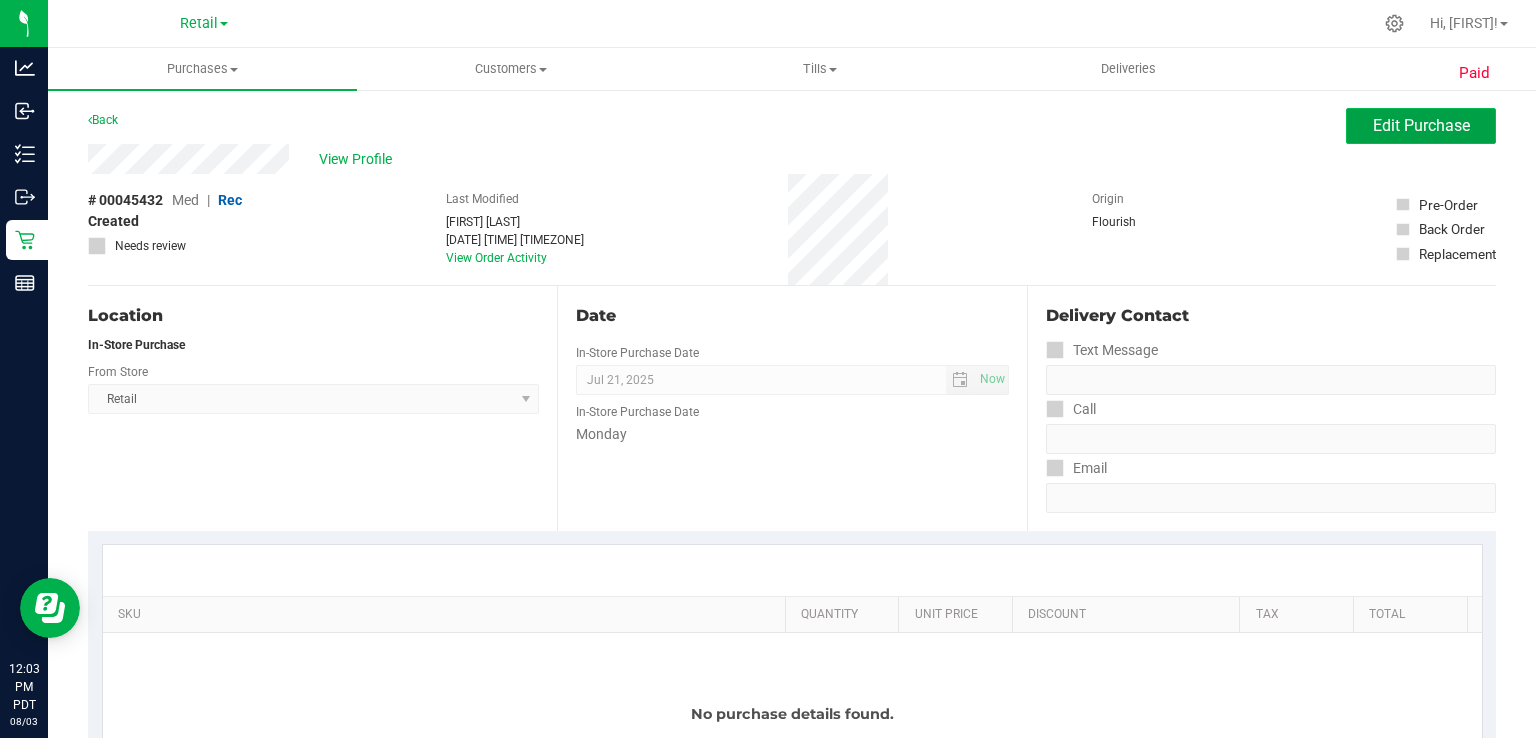 click on "Edit Purchase" at bounding box center [1421, 125] 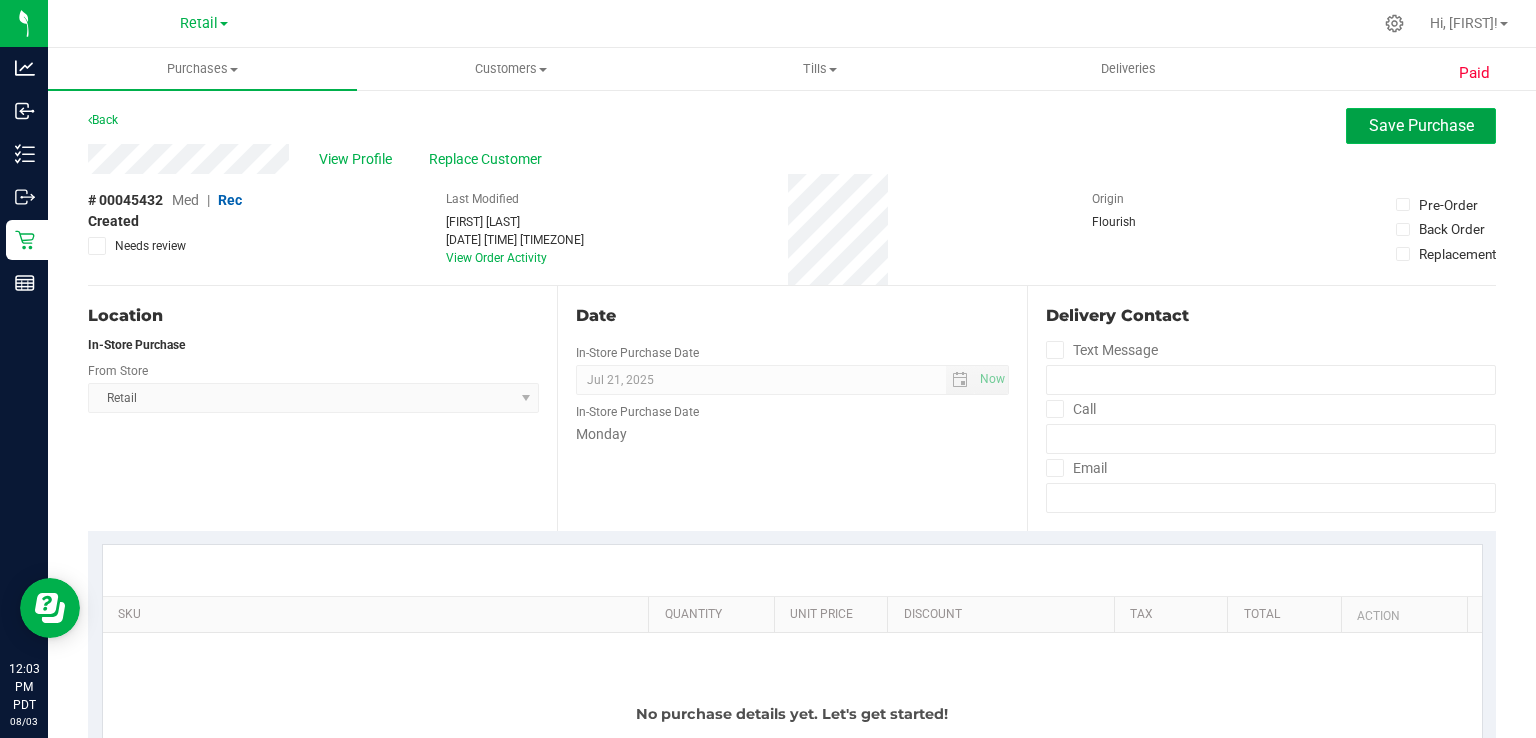 click on "Save Purchase" at bounding box center (1421, 125) 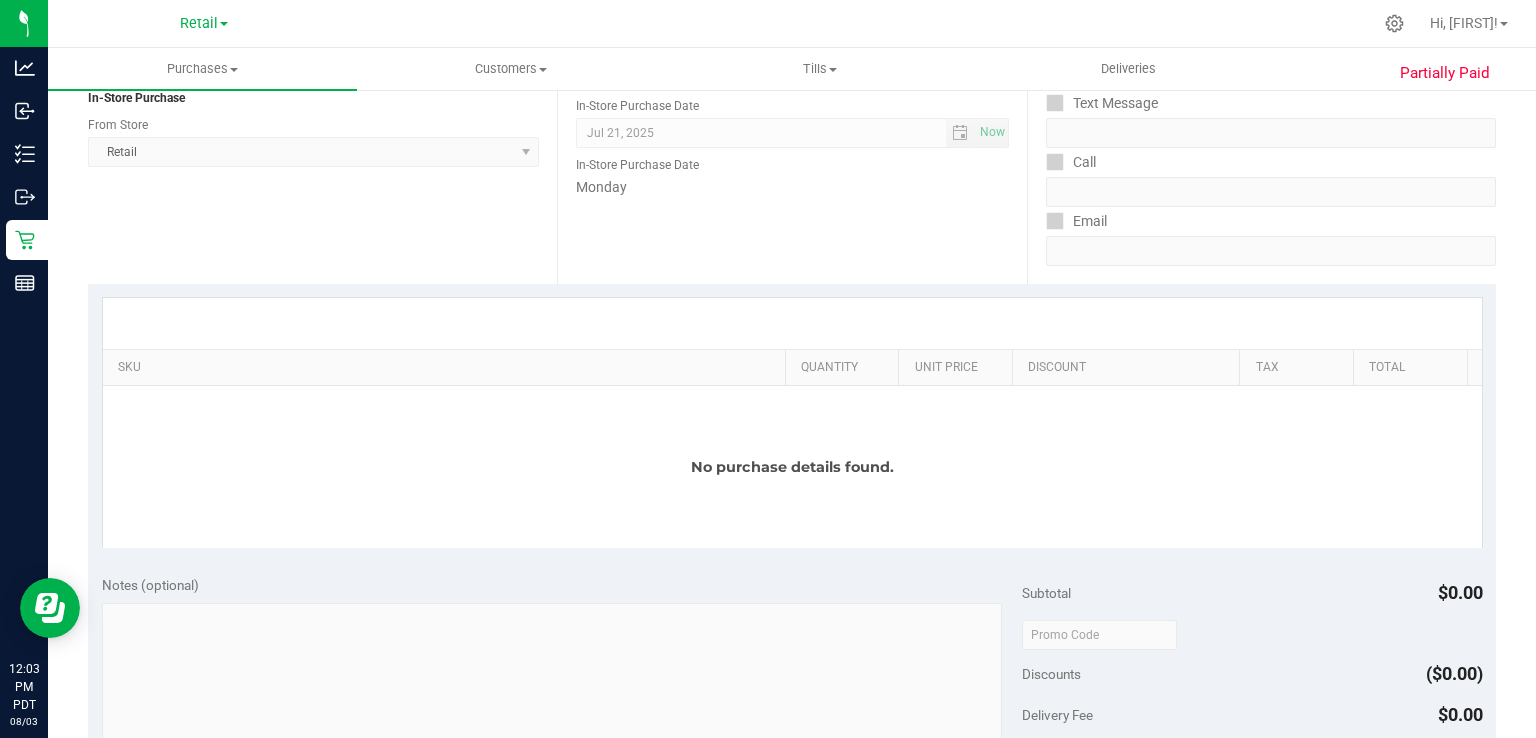 scroll, scrollTop: 0, scrollLeft: 0, axis: both 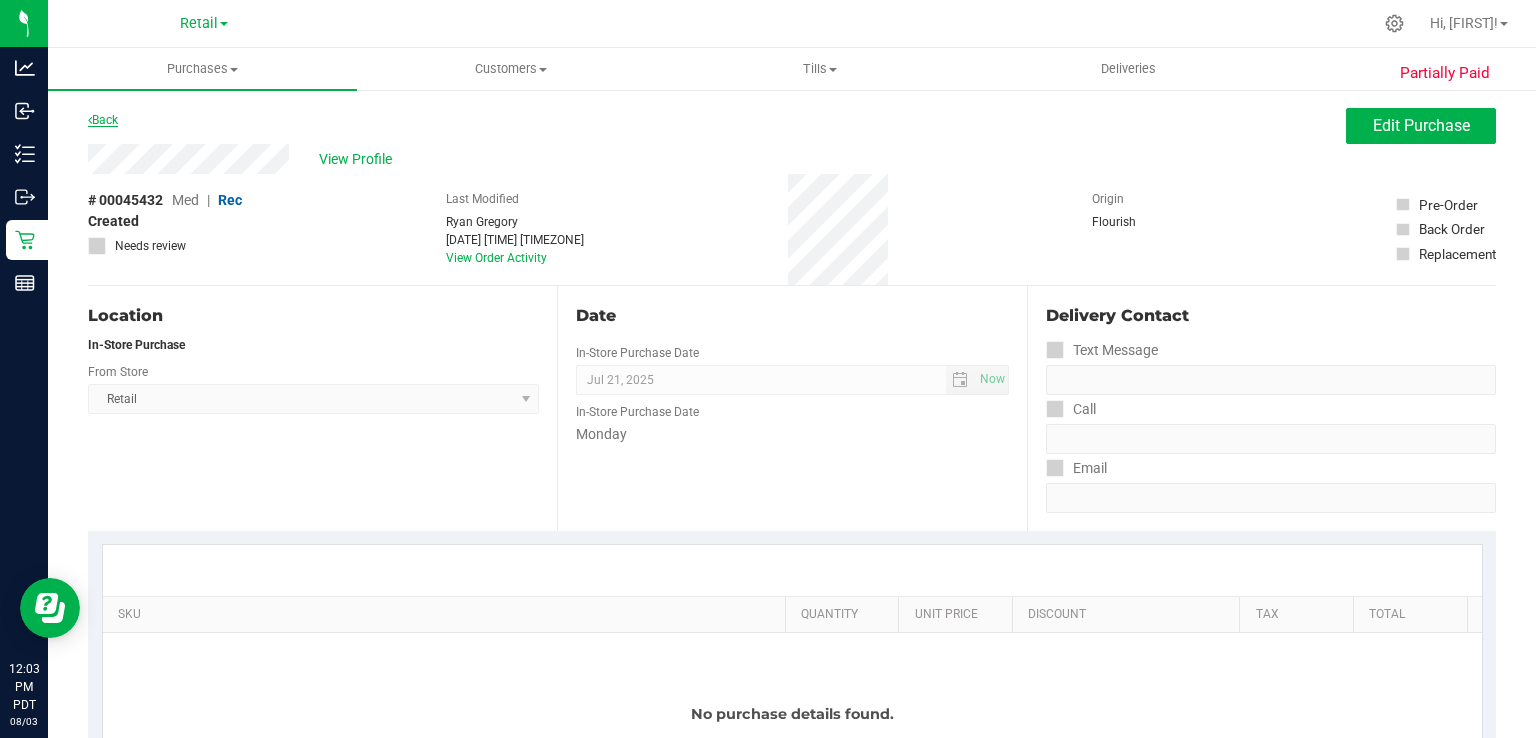 click on "Back" at bounding box center (103, 120) 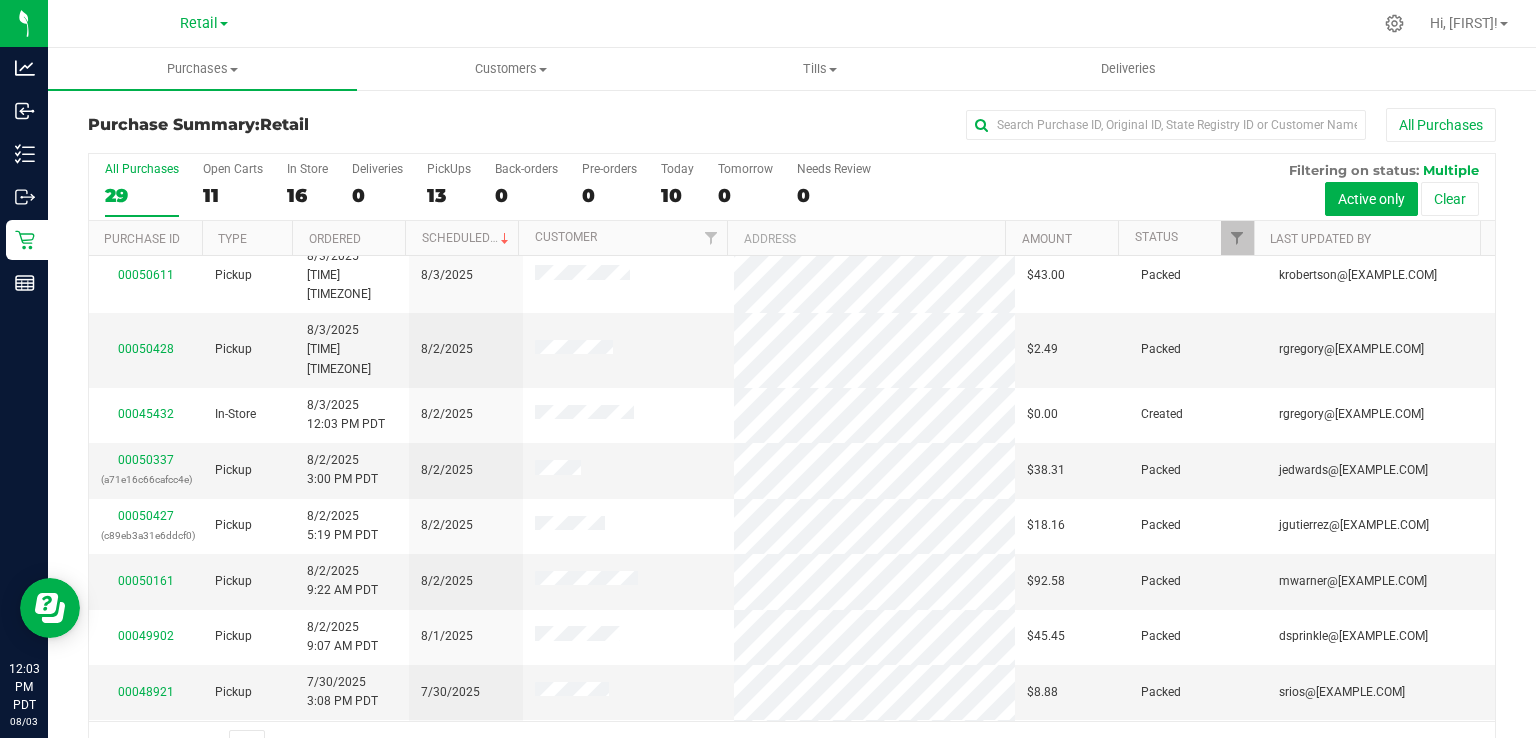 scroll, scrollTop: 113, scrollLeft: 0, axis: vertical 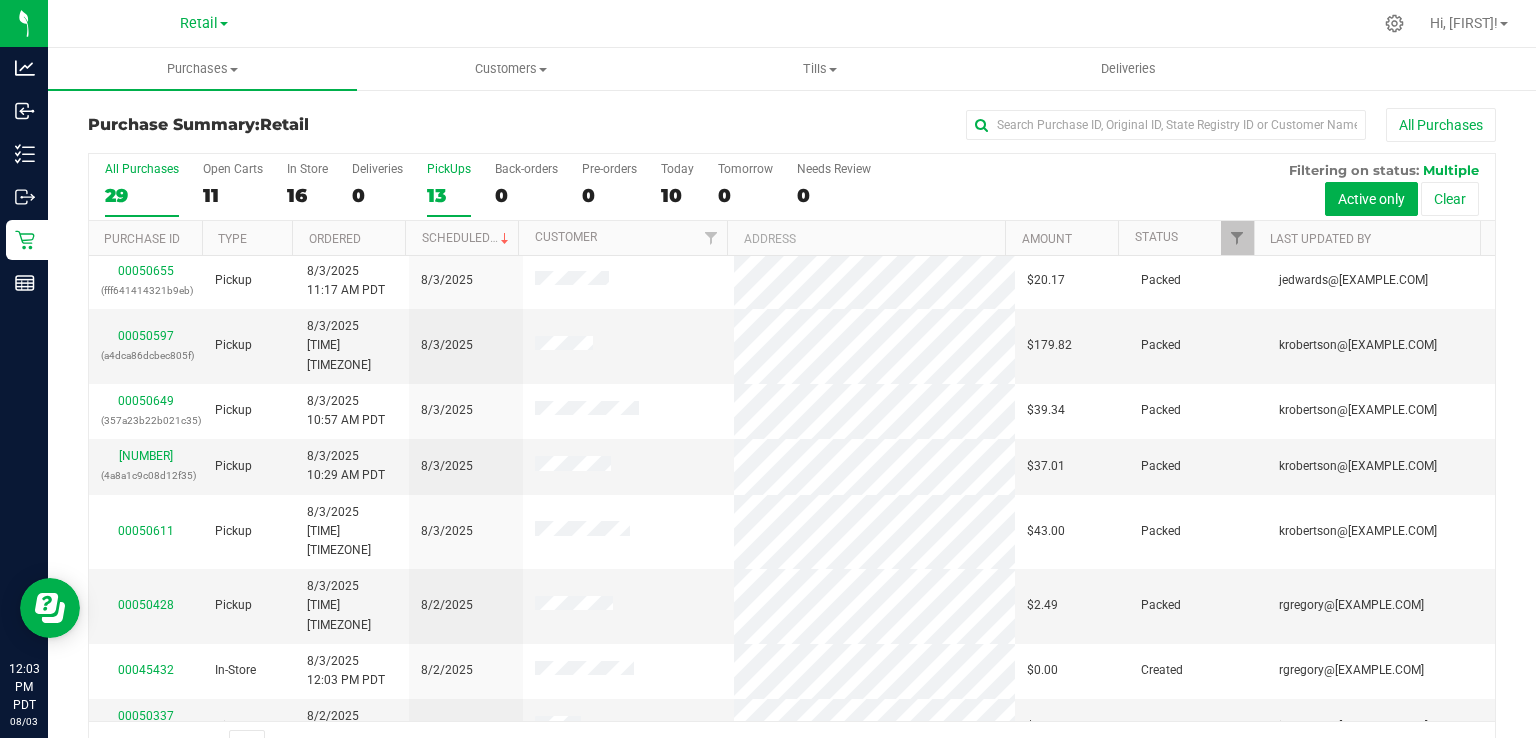click on "PickUps
13" at bounding box center (449, 189) 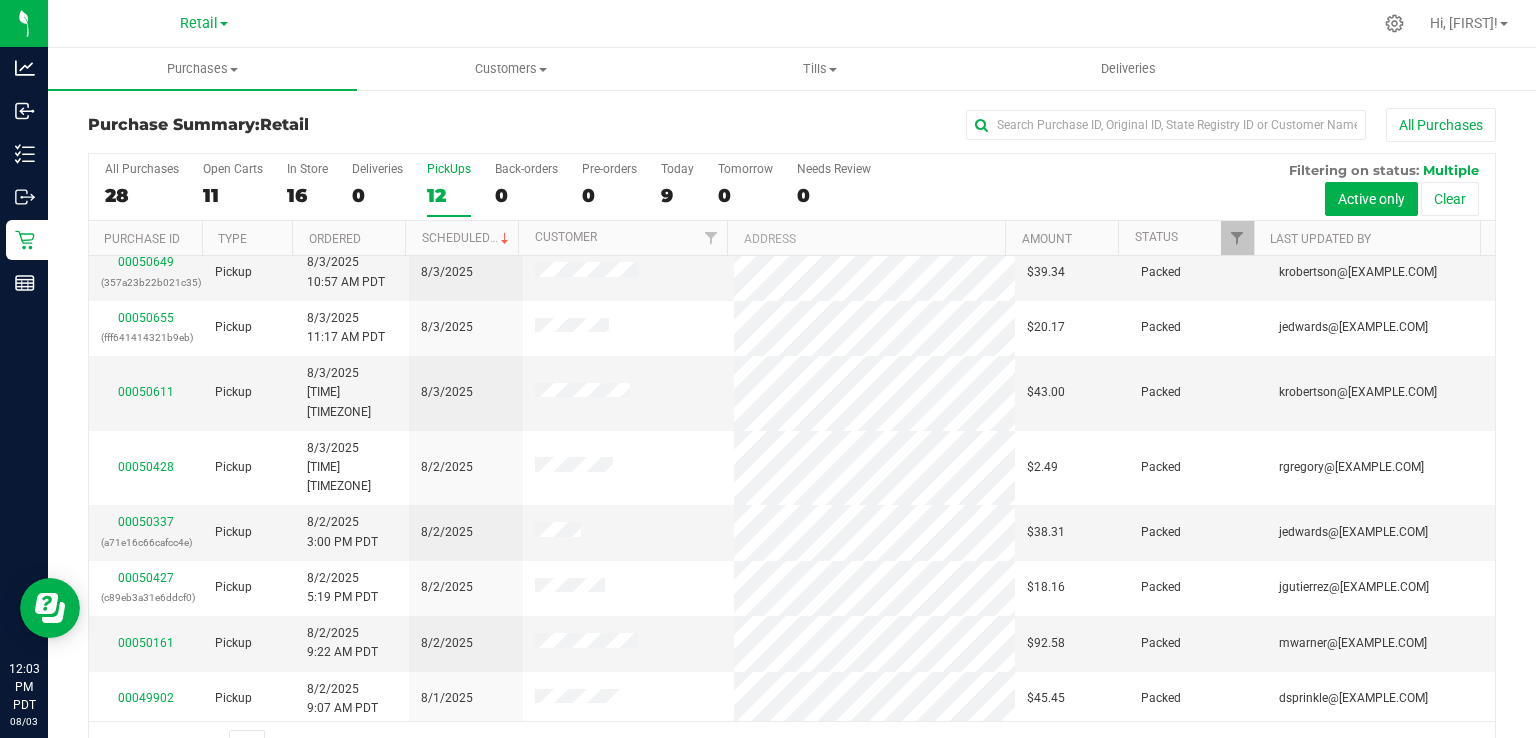 scroll, scrollTop: 0, scrollLeft: 0, axis: both 